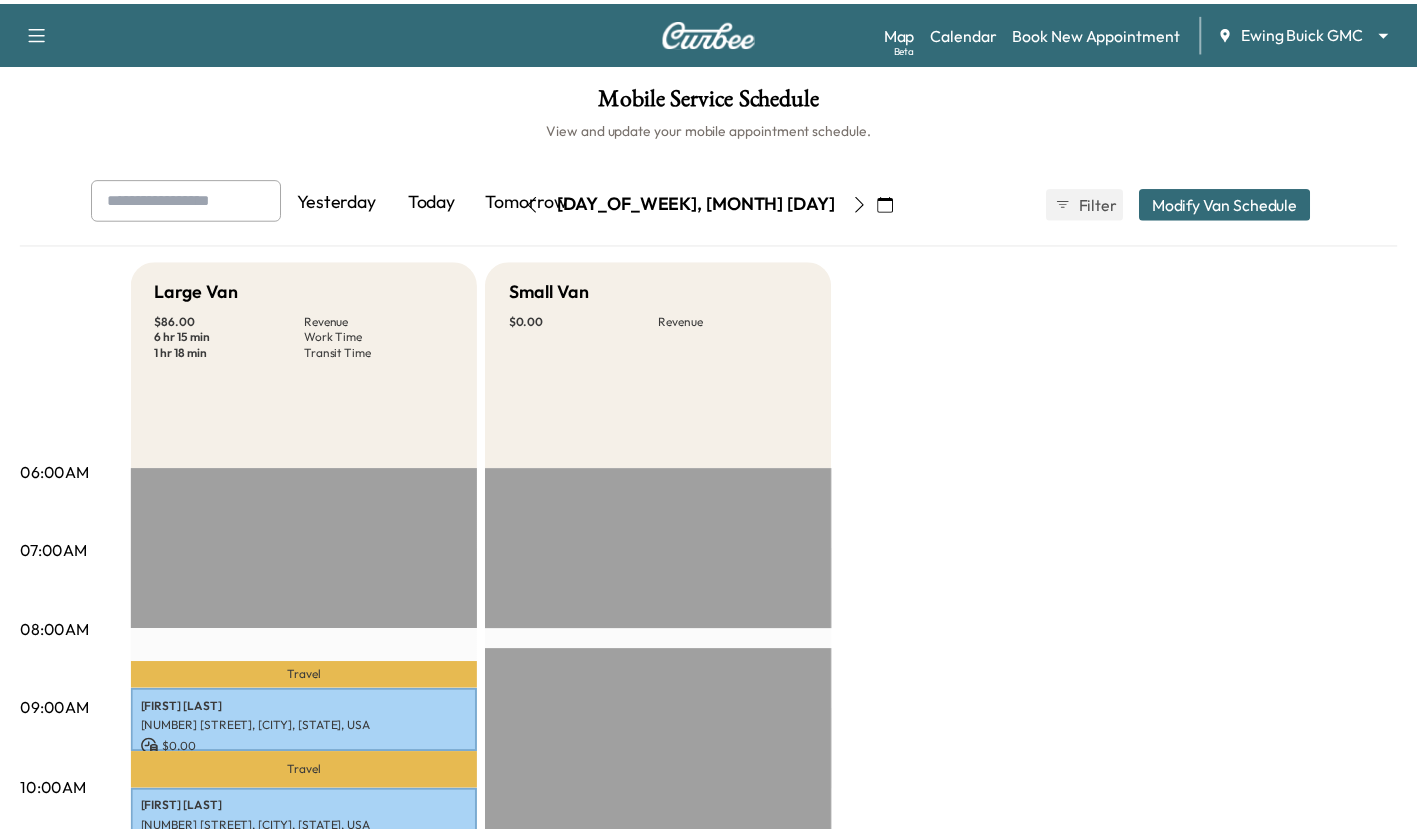 scroll, scrollTop: 0, scrollLeft: 0, axis: both 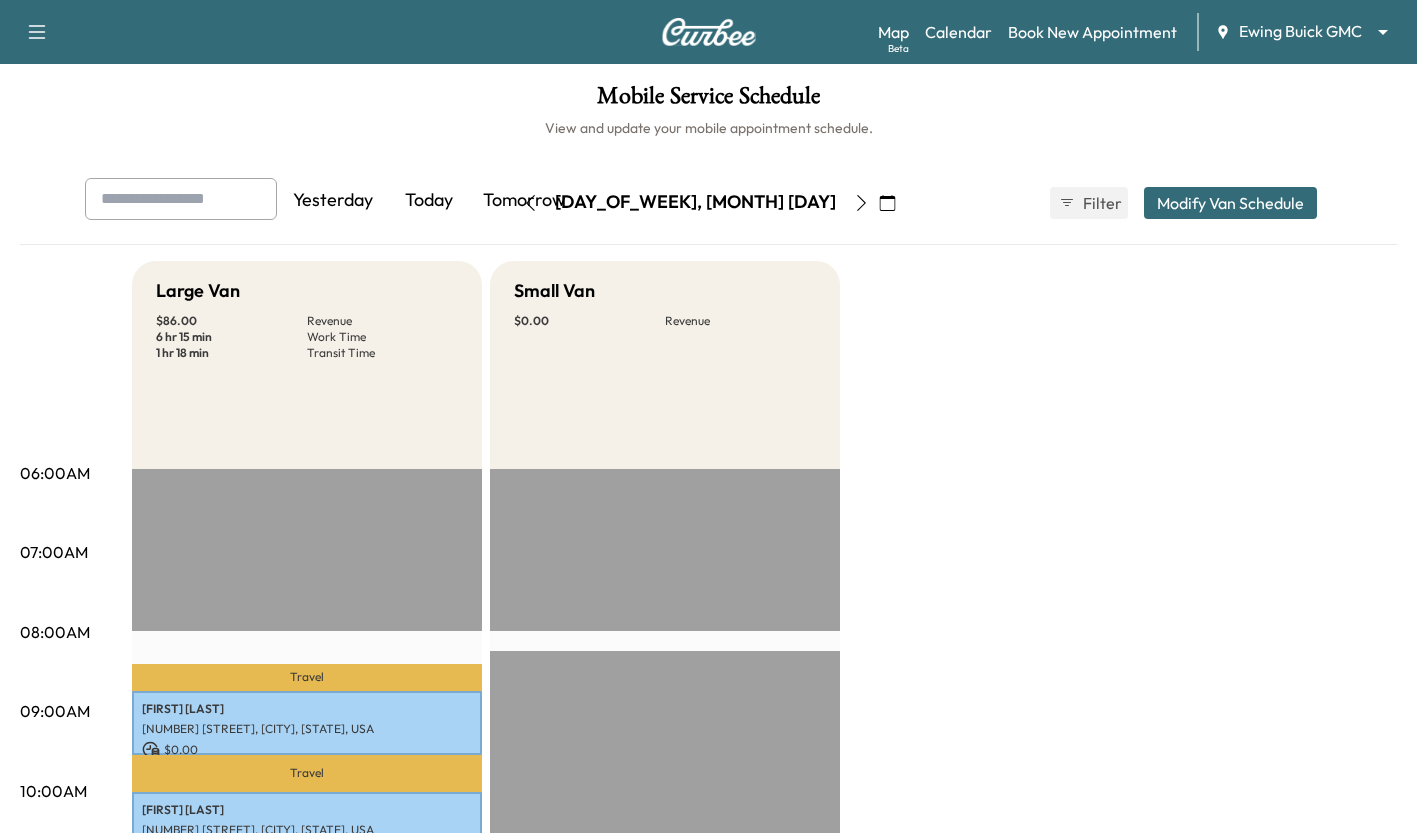click on "Today" at bounding box center [429, 201] 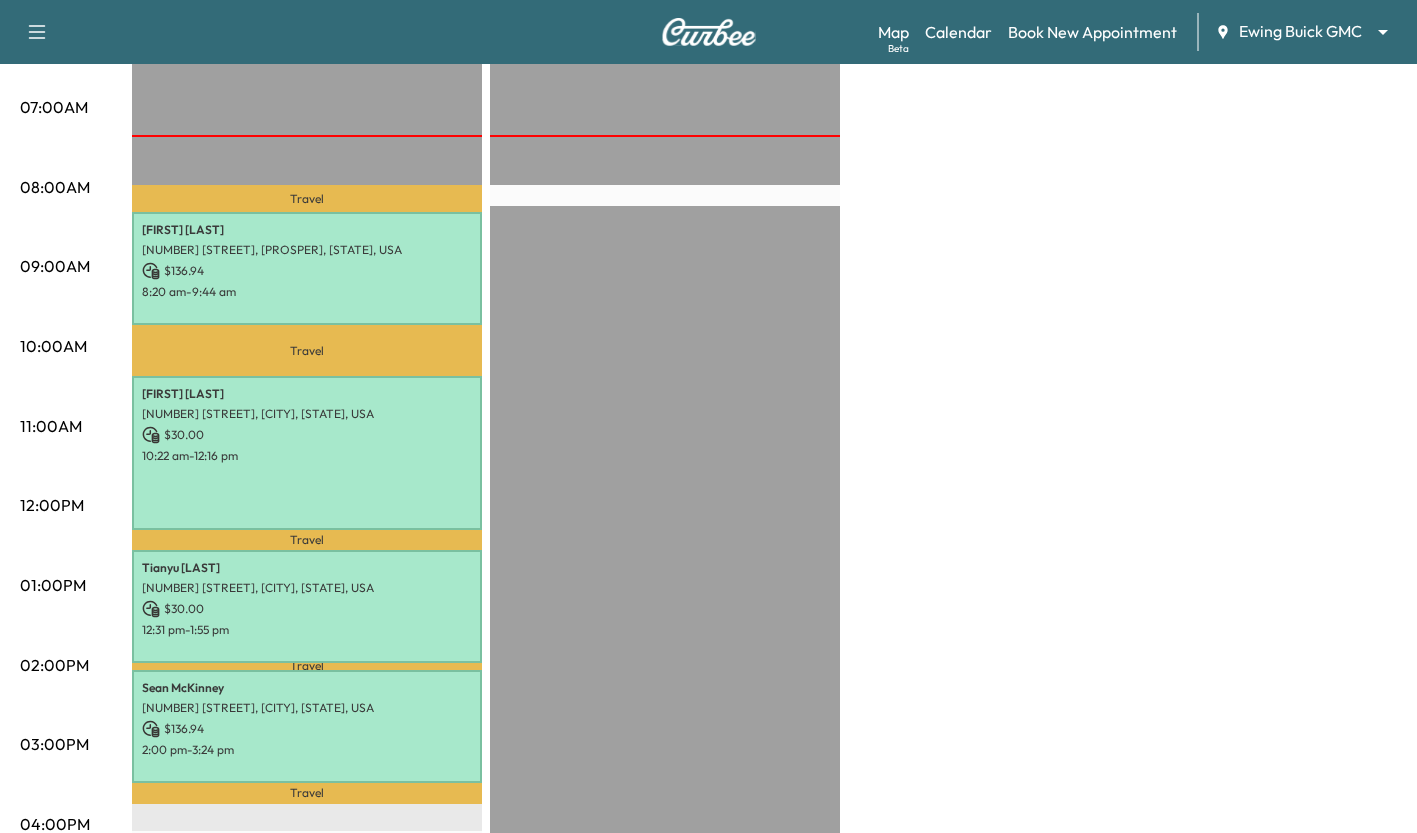 scroll, scrollTop: 446, scrollLeft: 0, axis: vertical 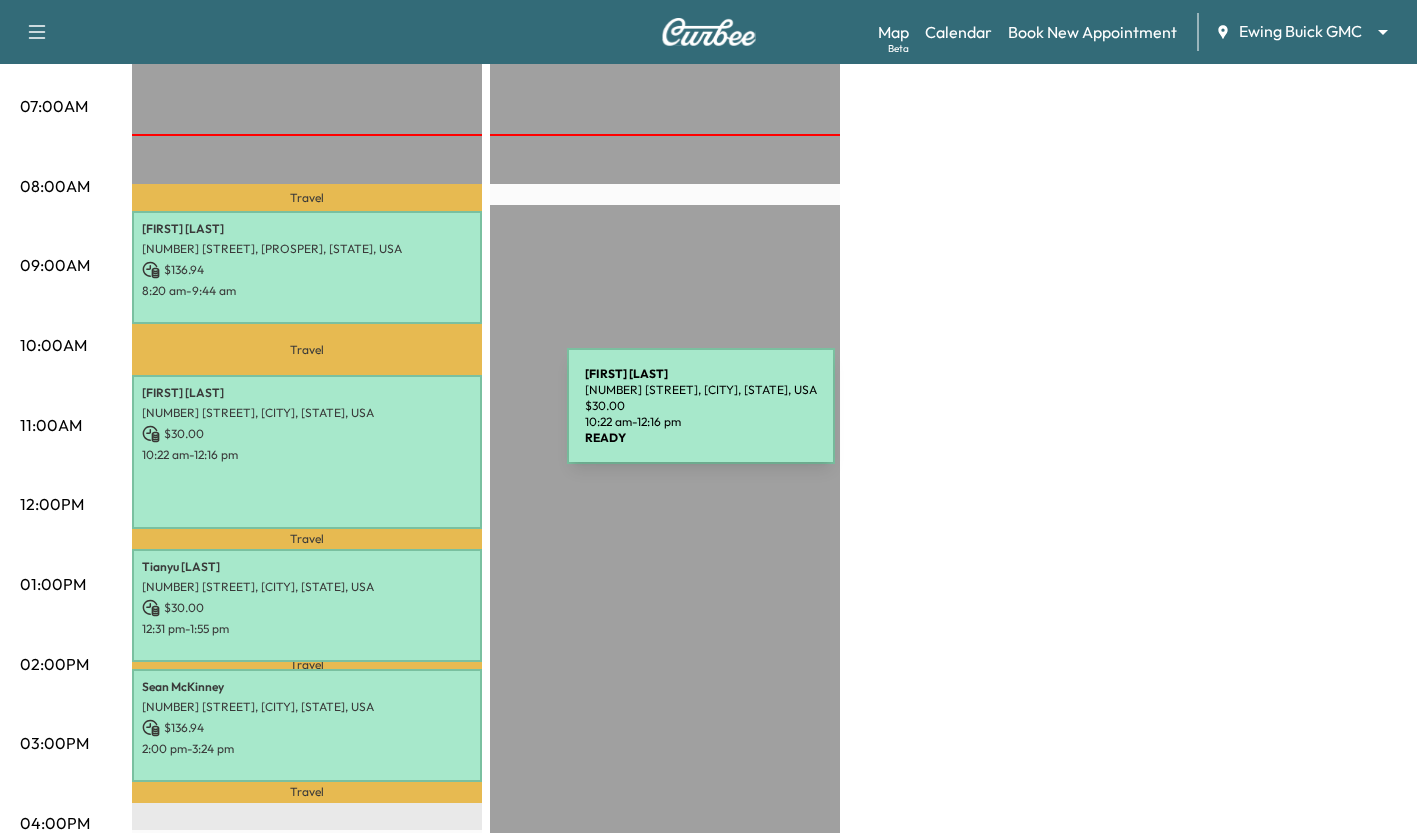 click on "[FIRST]    [LAST] [NUMBER] [STREET], [CITY], [STATE], USA   $ 30.00 [TIME]  -  [TIME]" at bounding box center (307, 451) 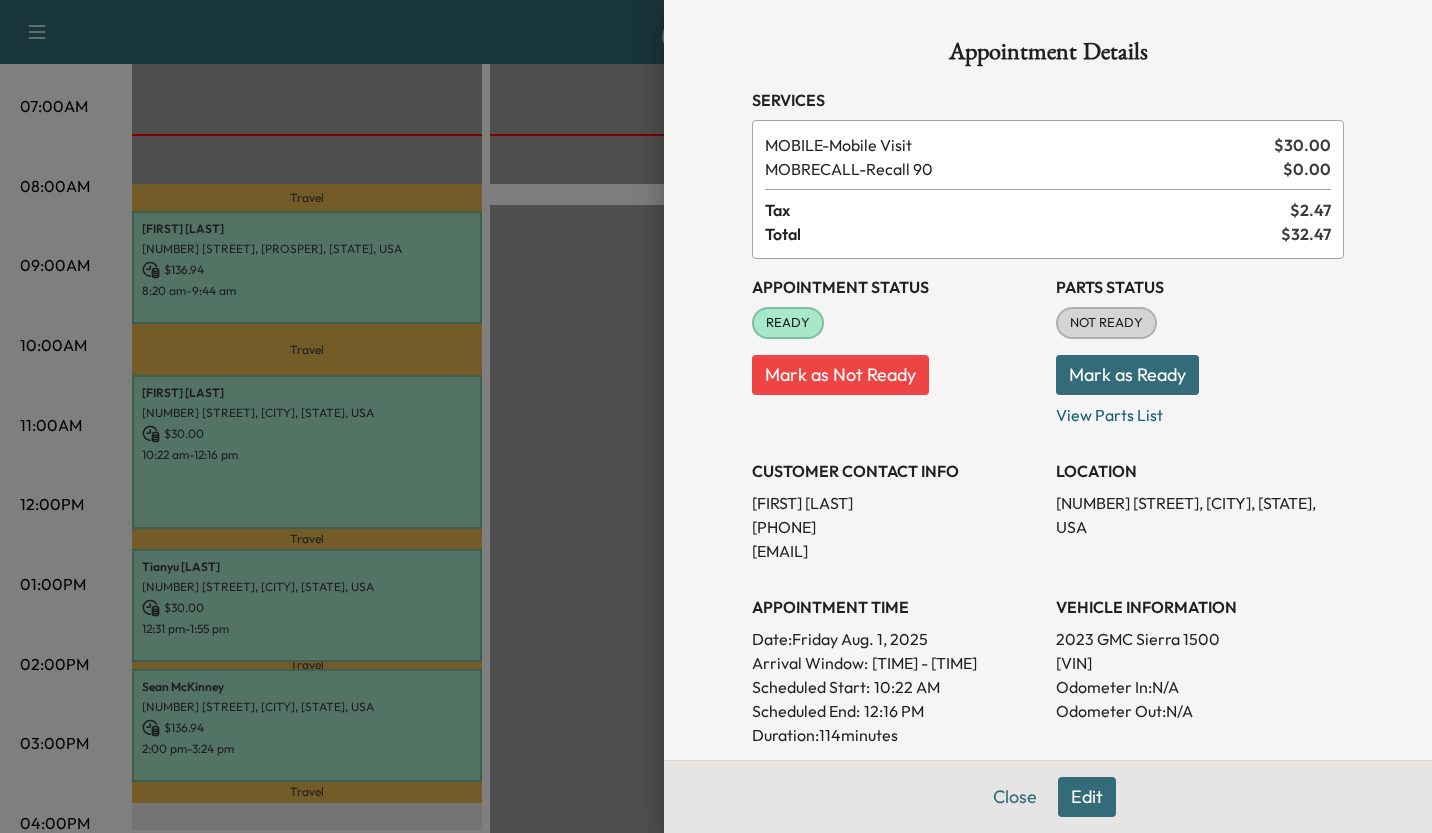 click at bounding box center (716, 416) 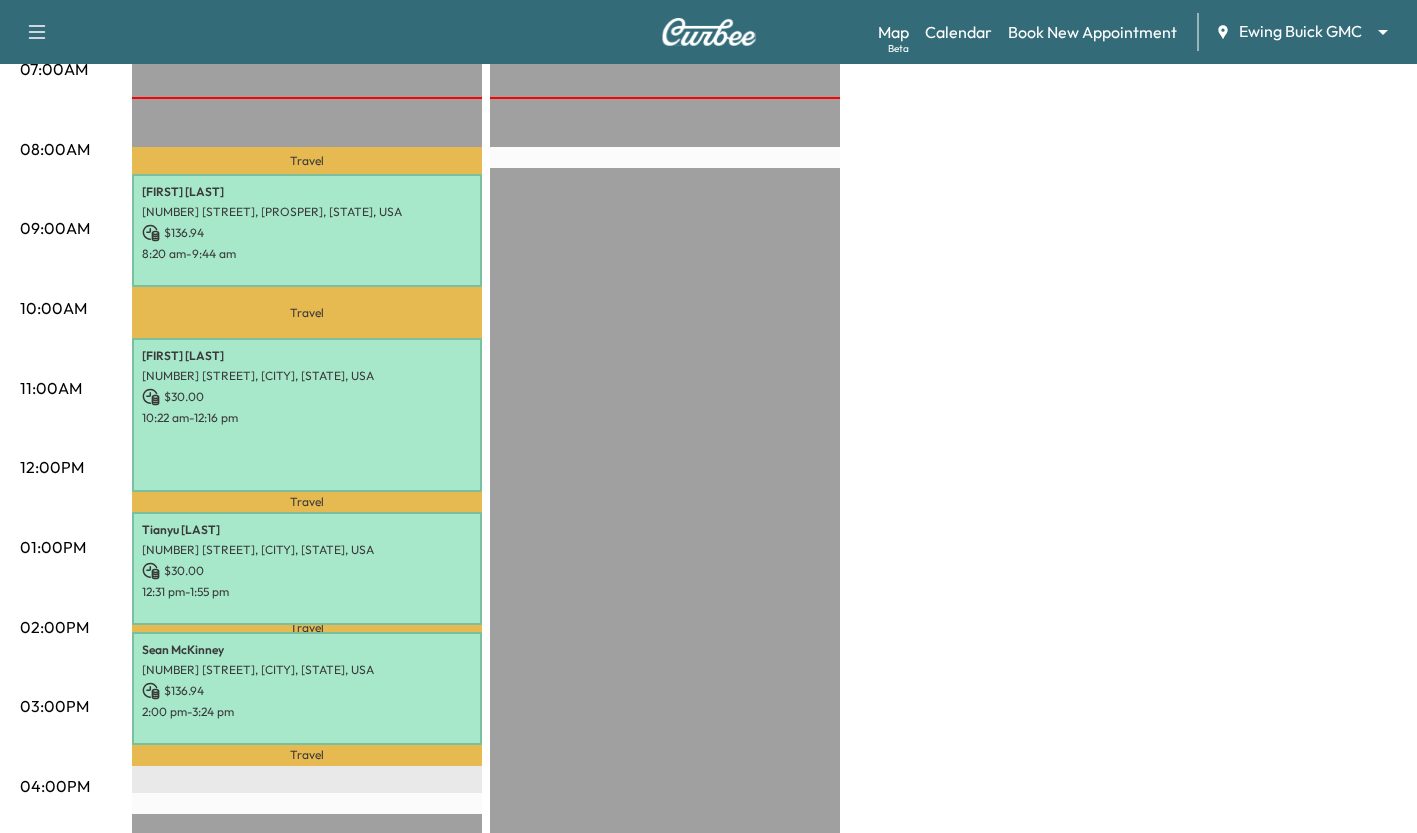 scroll, scrollTop: 482, scrollLeft: 0, axis: vertical 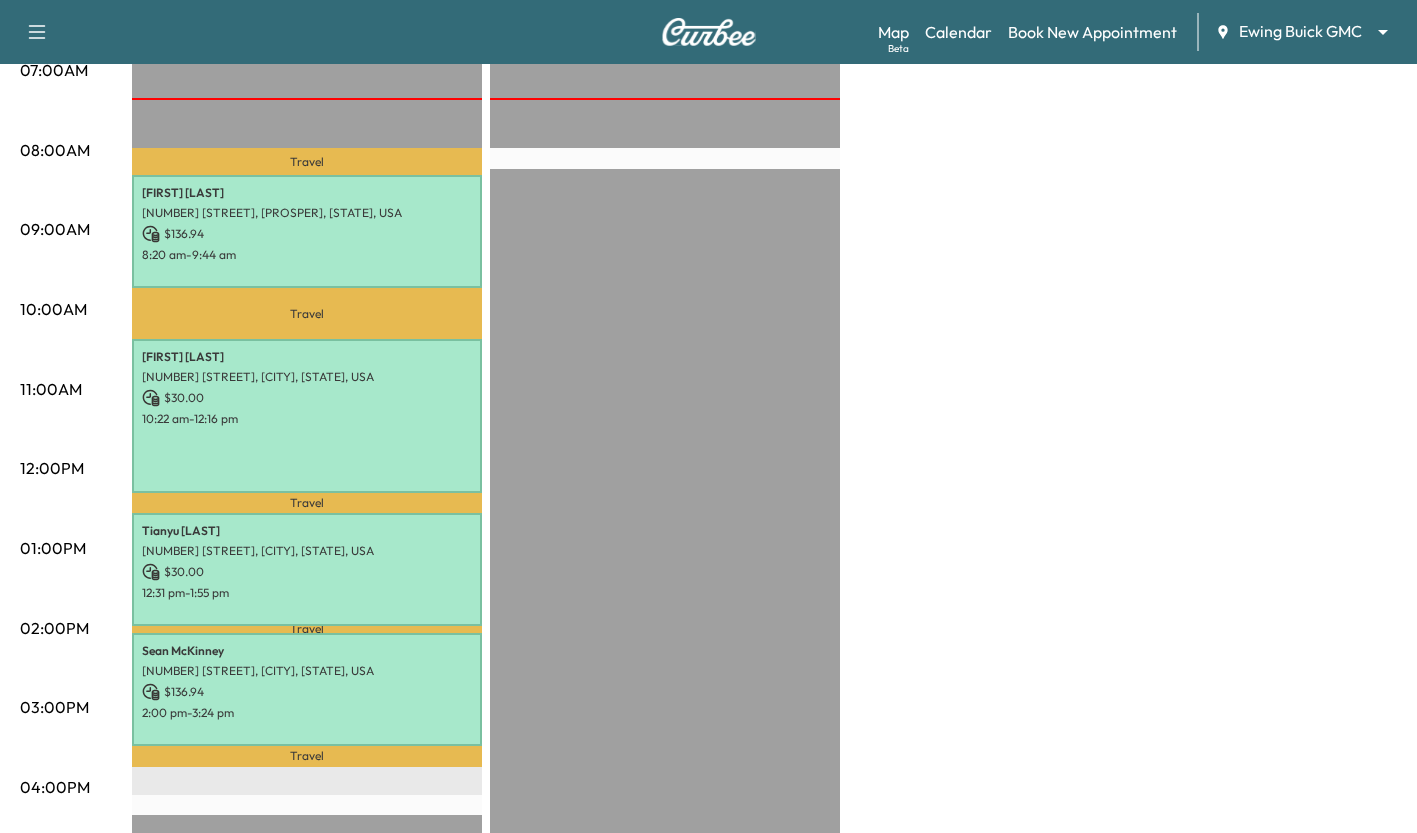 click on "Map Beta" at bounding box center (893, 32) 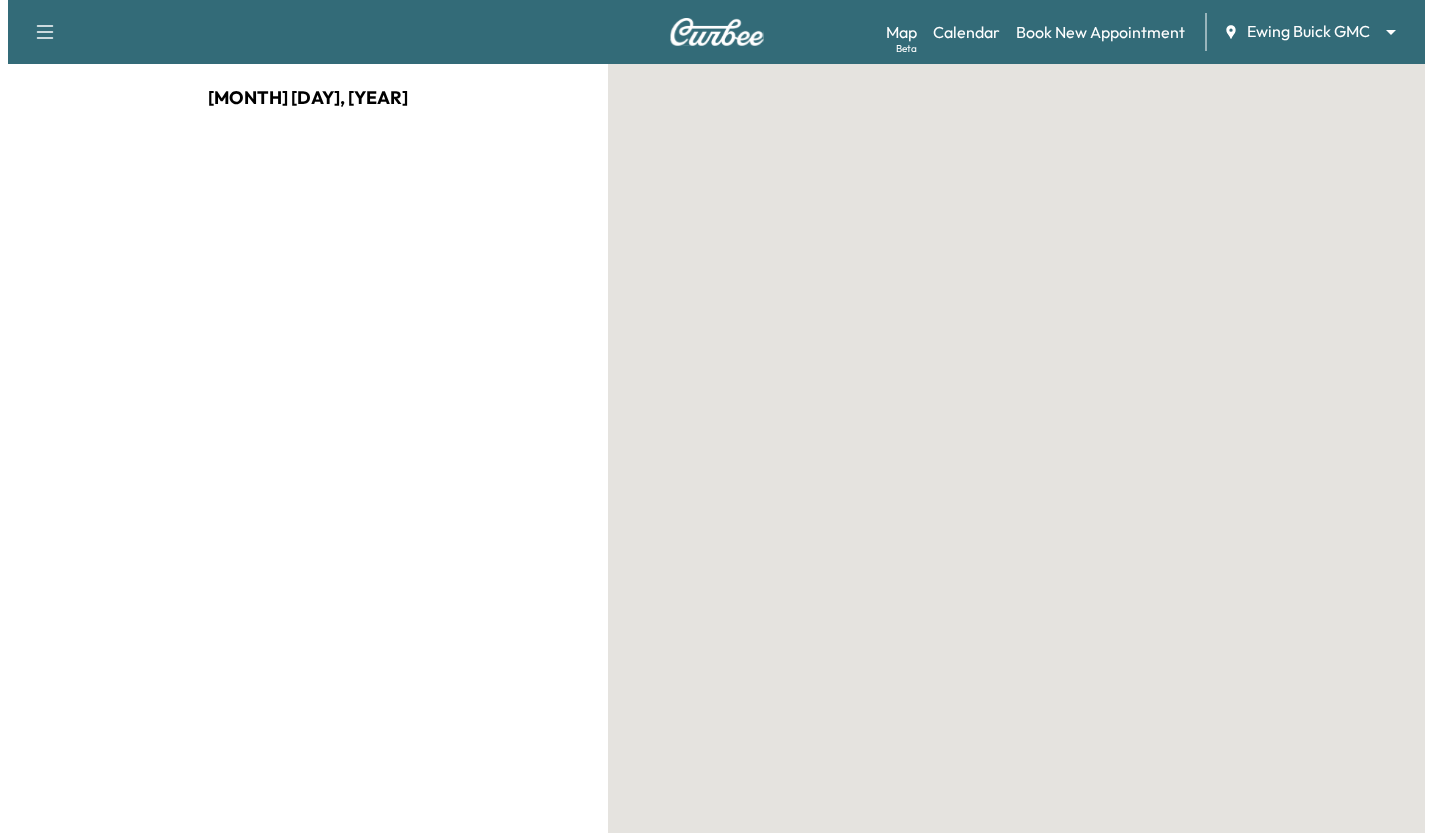 scroll, scrollTop: 0, scrollLeft: 0, axis: both 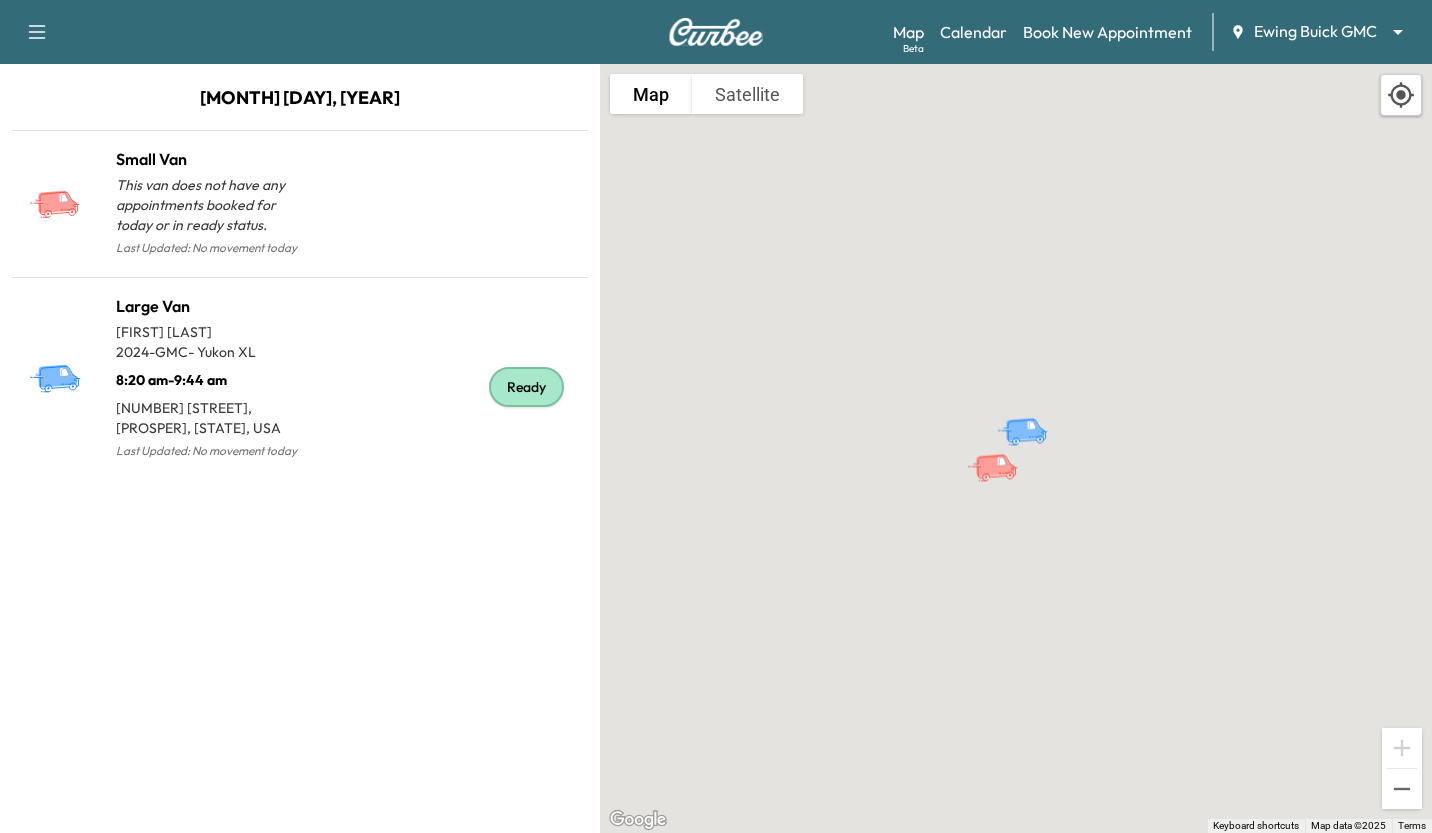 click on "Ready" at bounding box center [440, 387] 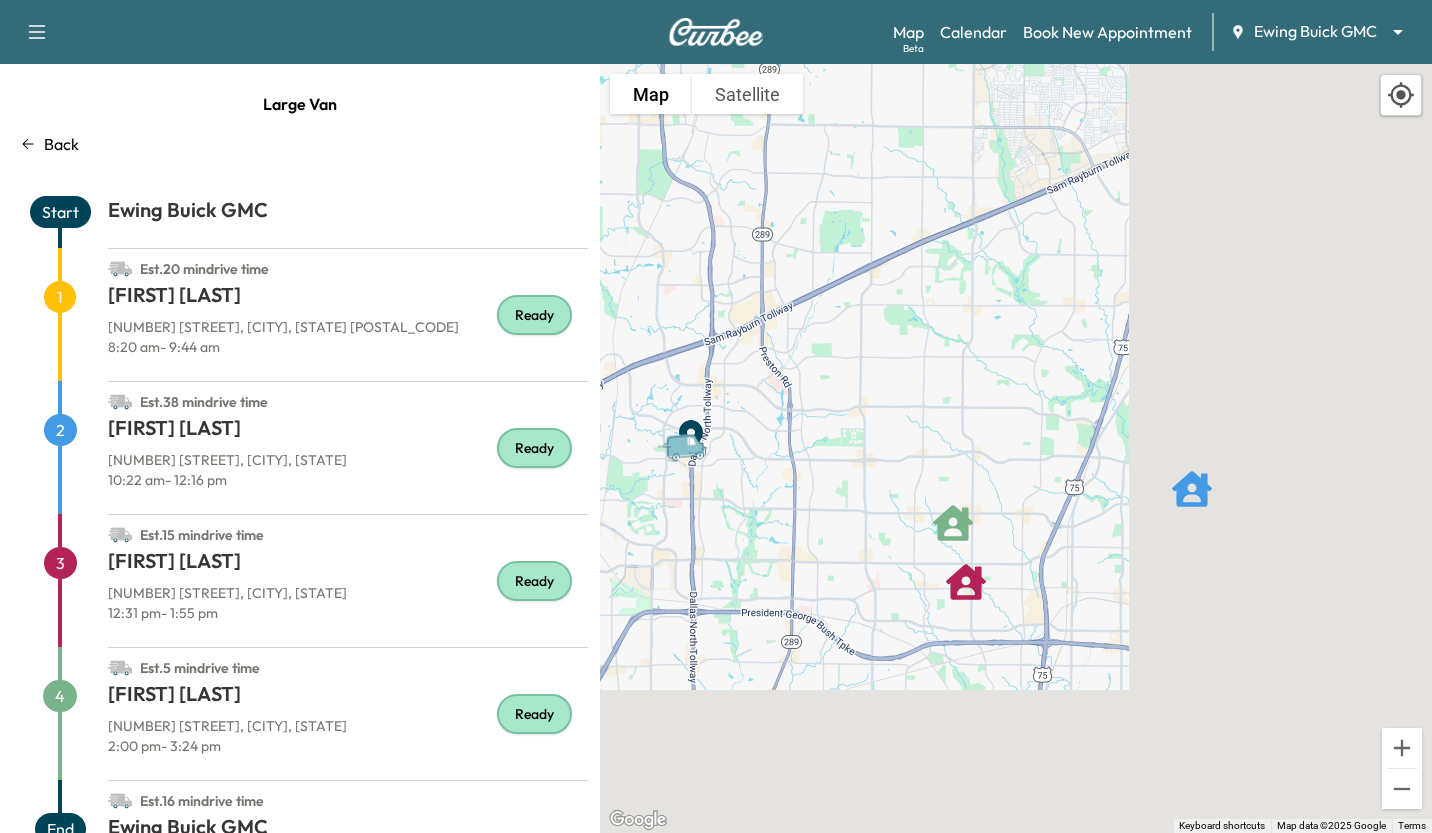 drag, startPoint x: 1079, startPoint y: 618, endPoint x: 713, endPoint y: 365, distance: 444.9326 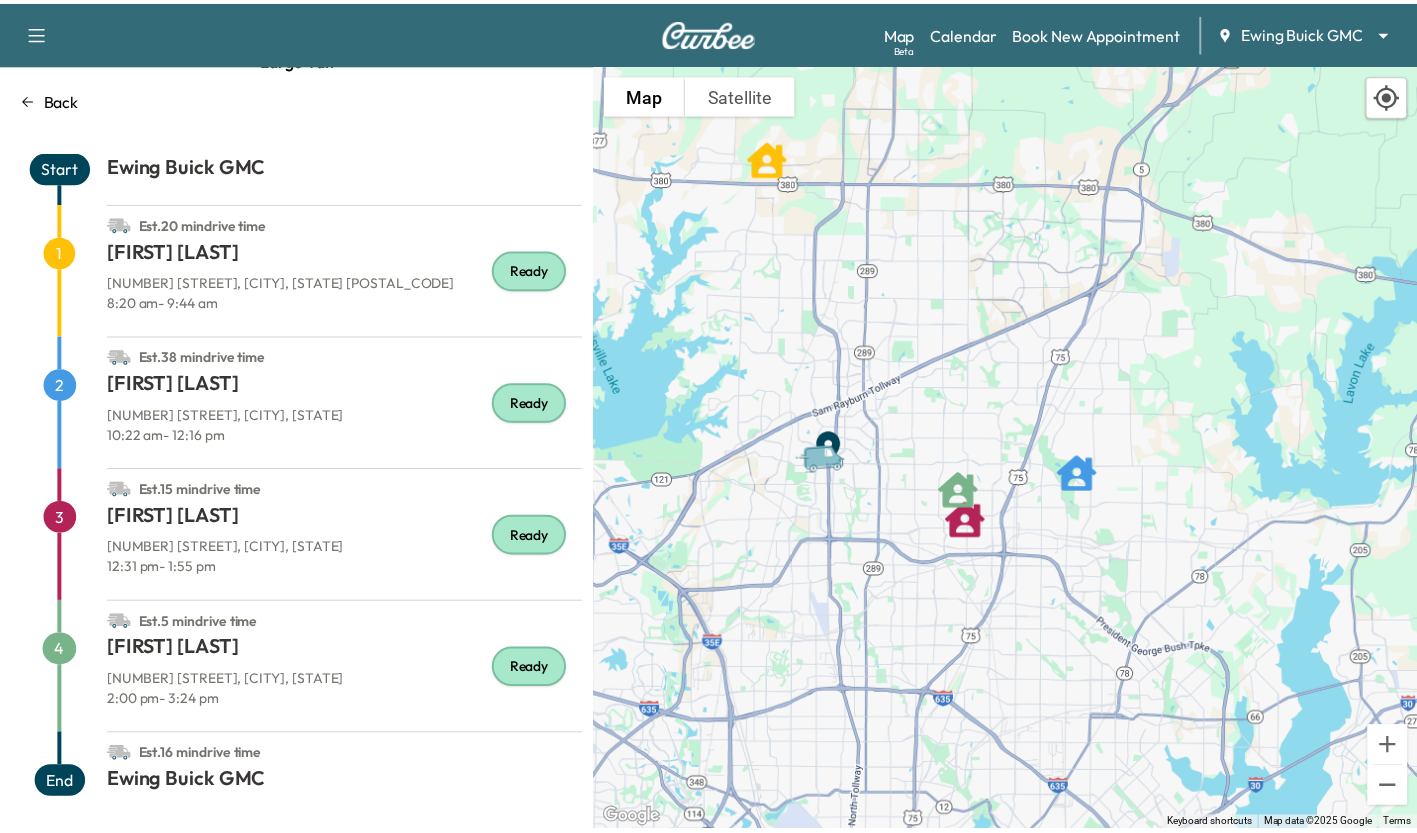 scroll, scrollTop: 52, scrollLeft: 0, axis: vertical 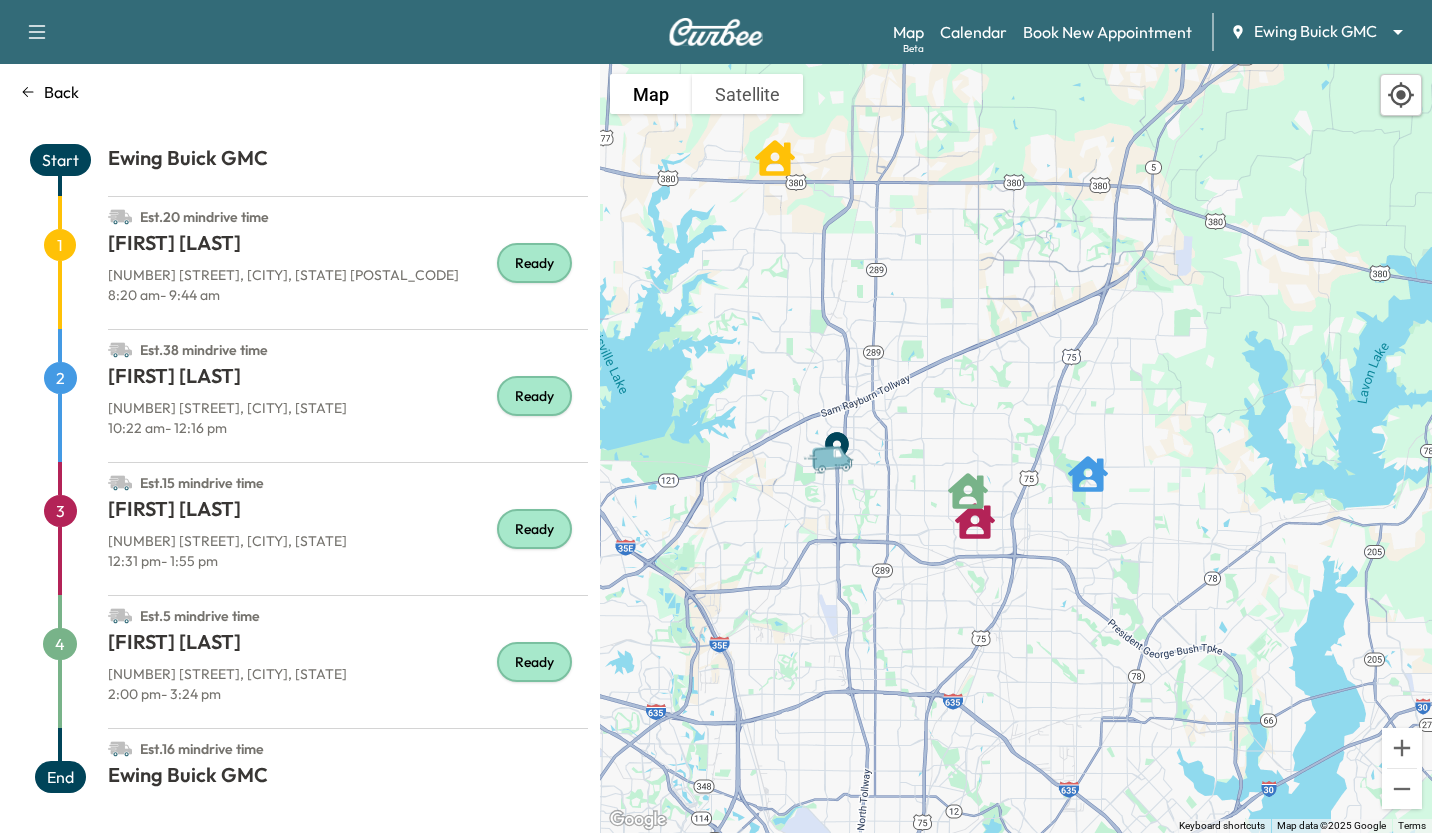 click on "Calendar" at bounding box center (973, 32) 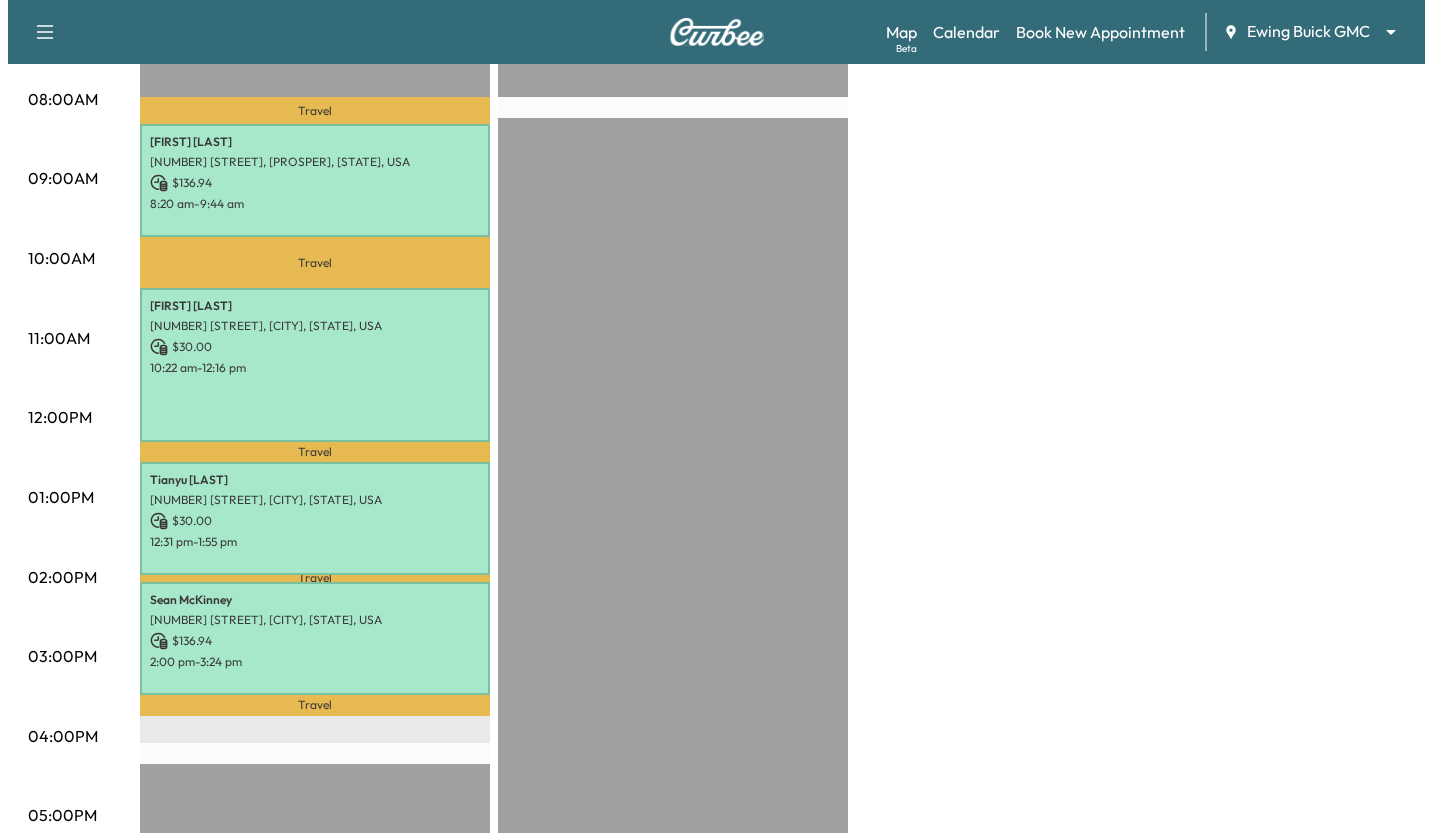 scroll, scrollTop: 534, scrollLeft: 0, axis: vertical 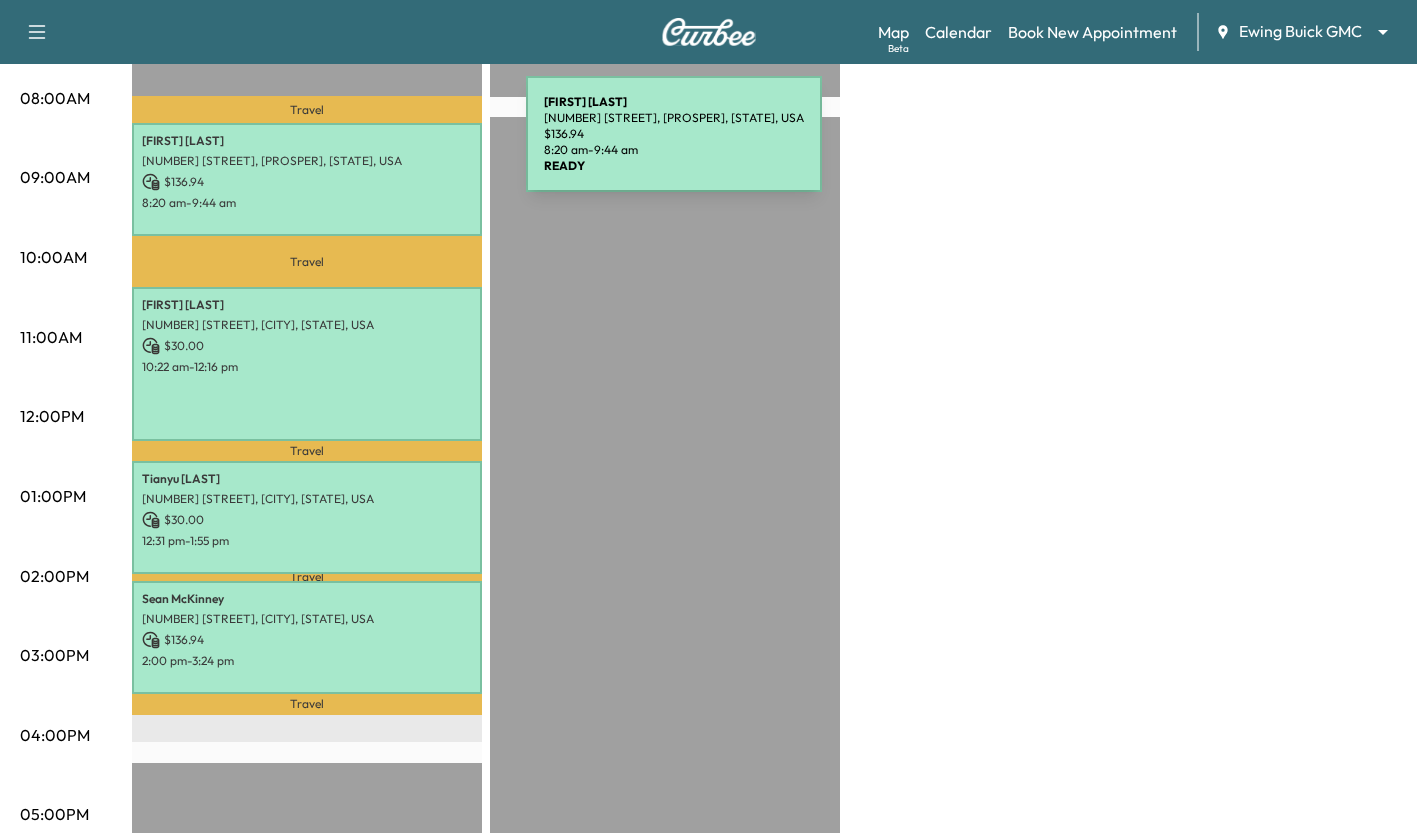 click on "[FIRST]   [LAST]" at bounding box center (307, 141) 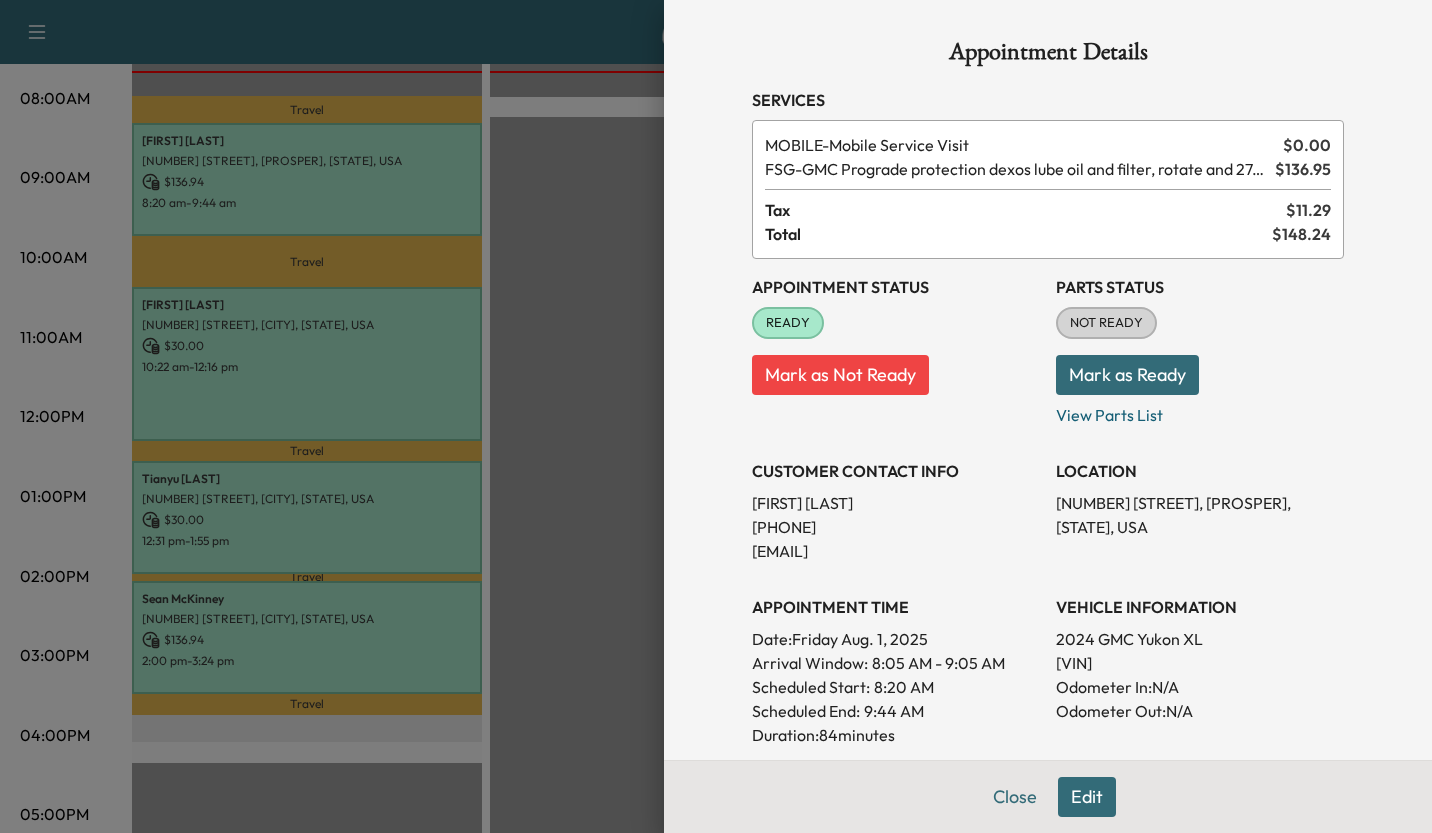 click at bounding box center [716, 416] 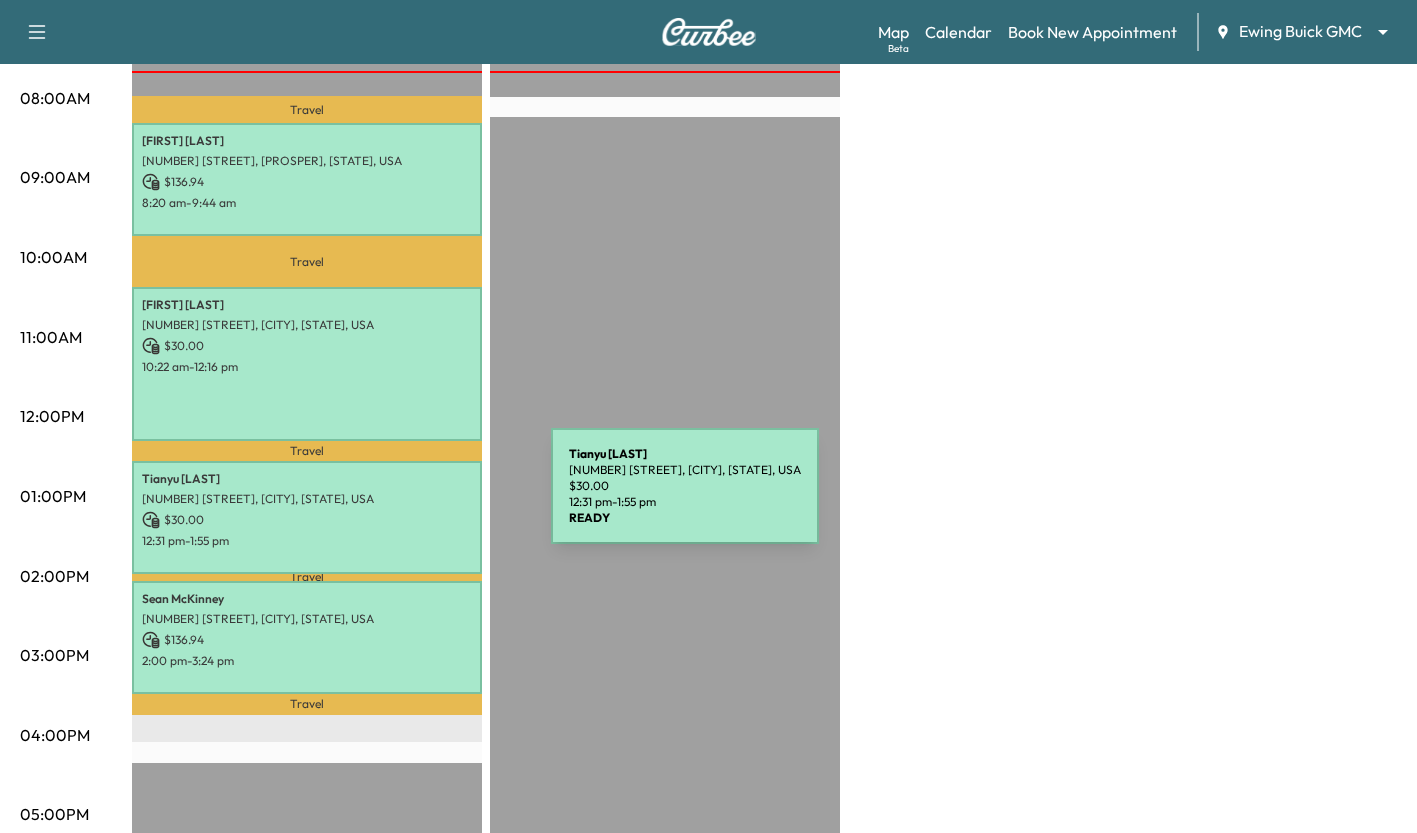 click on "[NUMBER] [STREET], [CITY], [STATE], USA" at bounding box center (307, 499) 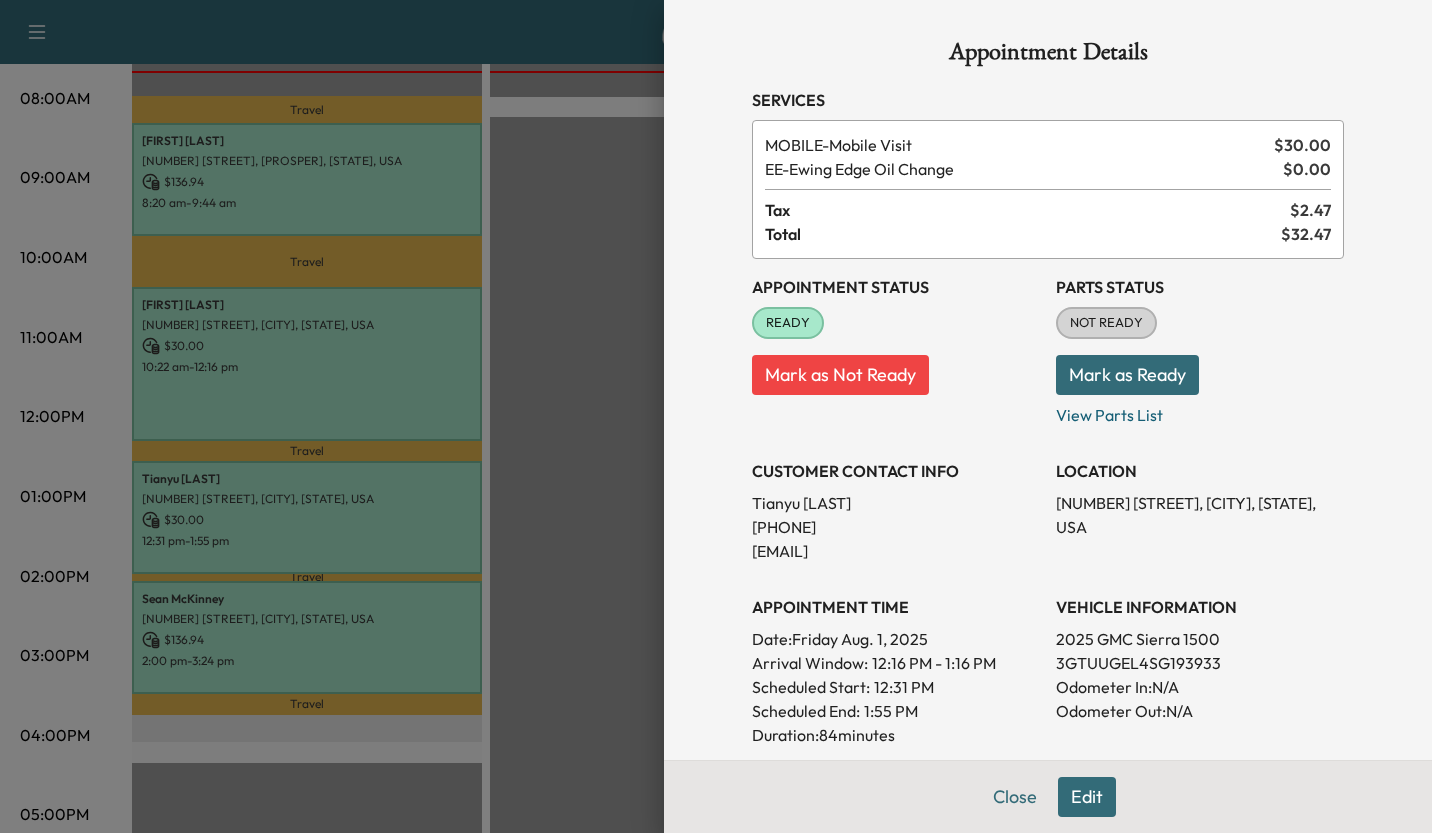 click at bounding box center [716, 416] 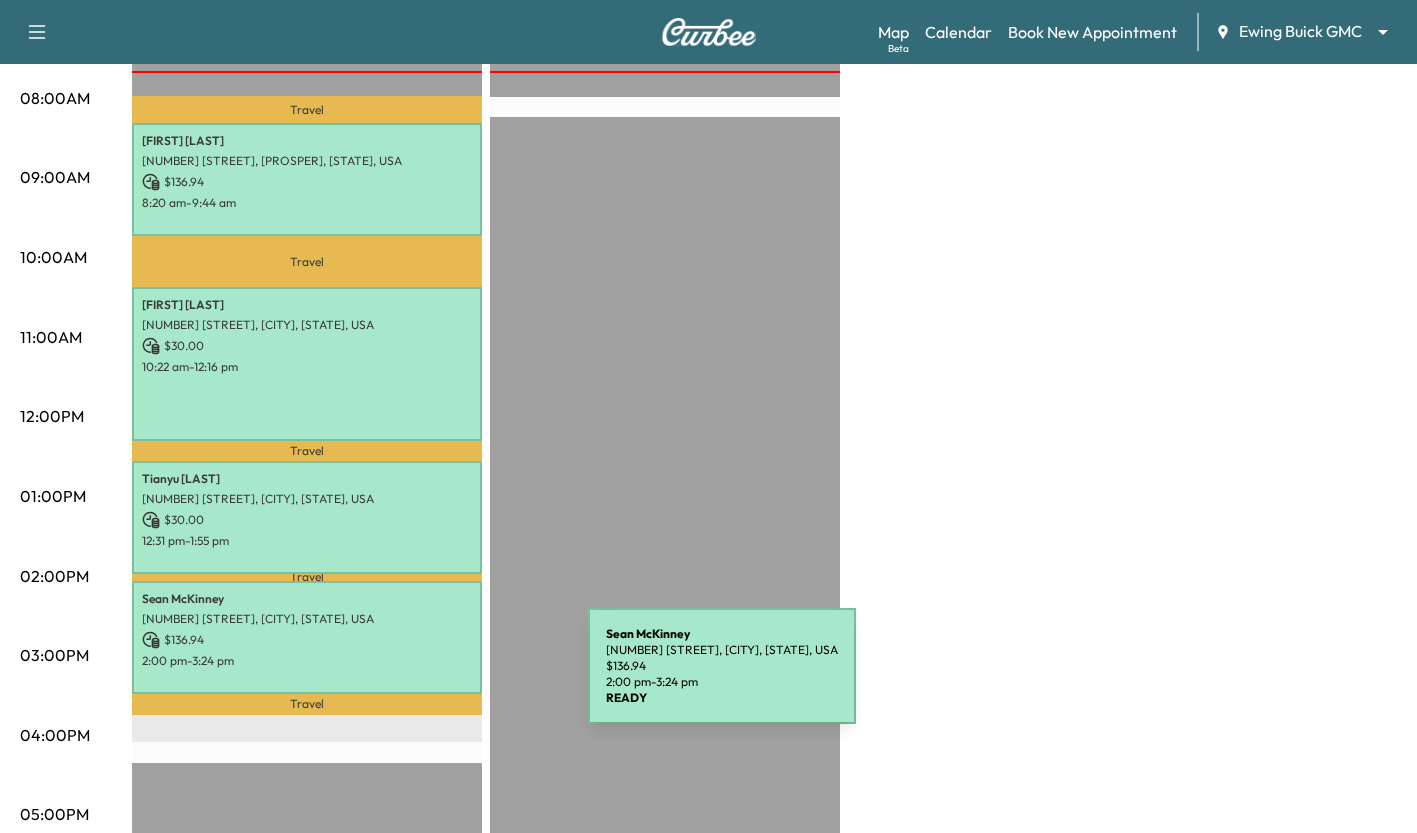 click on "[FIRST]    [LAST] [NUMBER] [STREET], [CITY], [STATE], USA   $ 136.94 [TIME]  -  [TIME]" at bounding box center (307, 637) 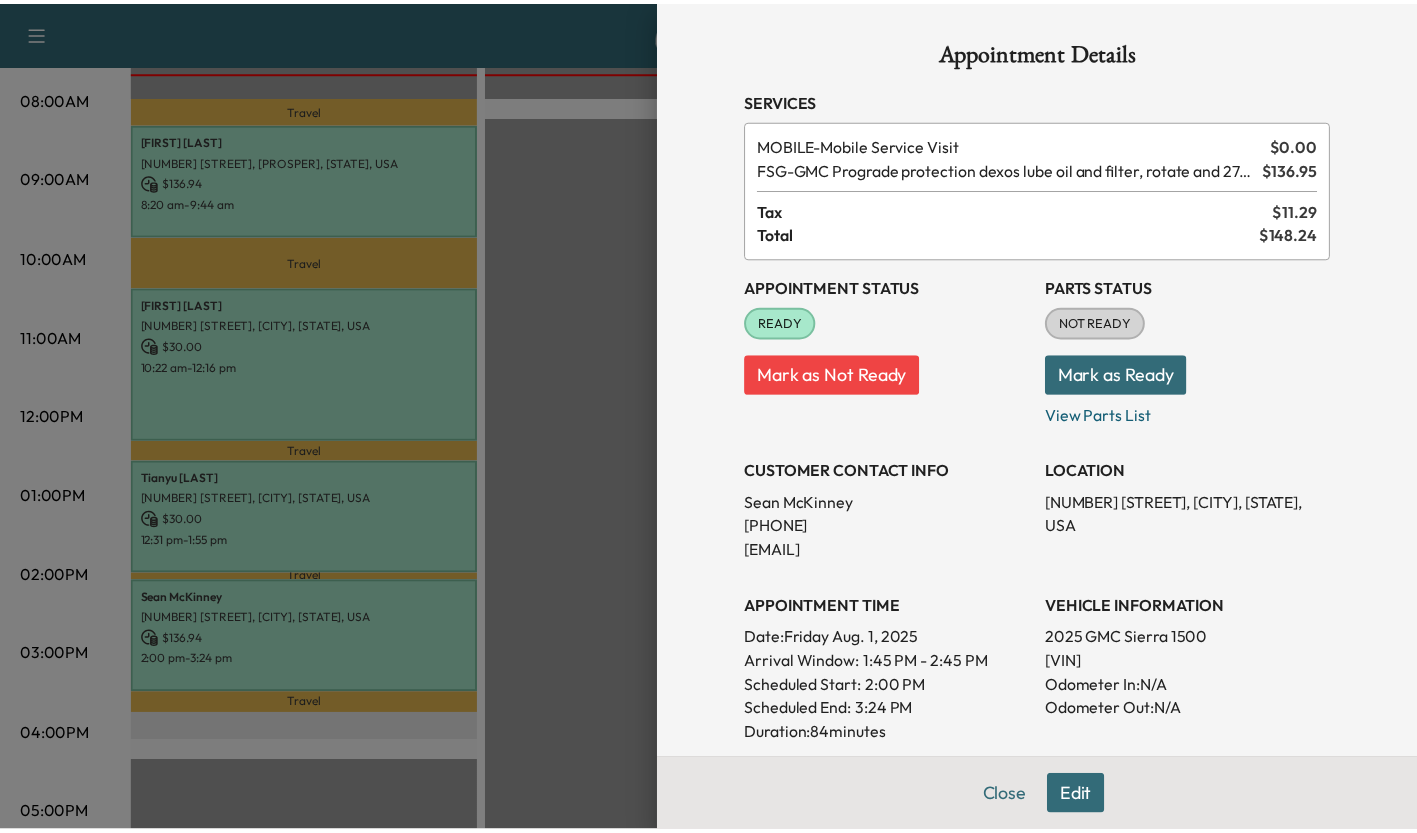 scroll, scrollTop: 439, scrollLeft: 0, axis: vertical 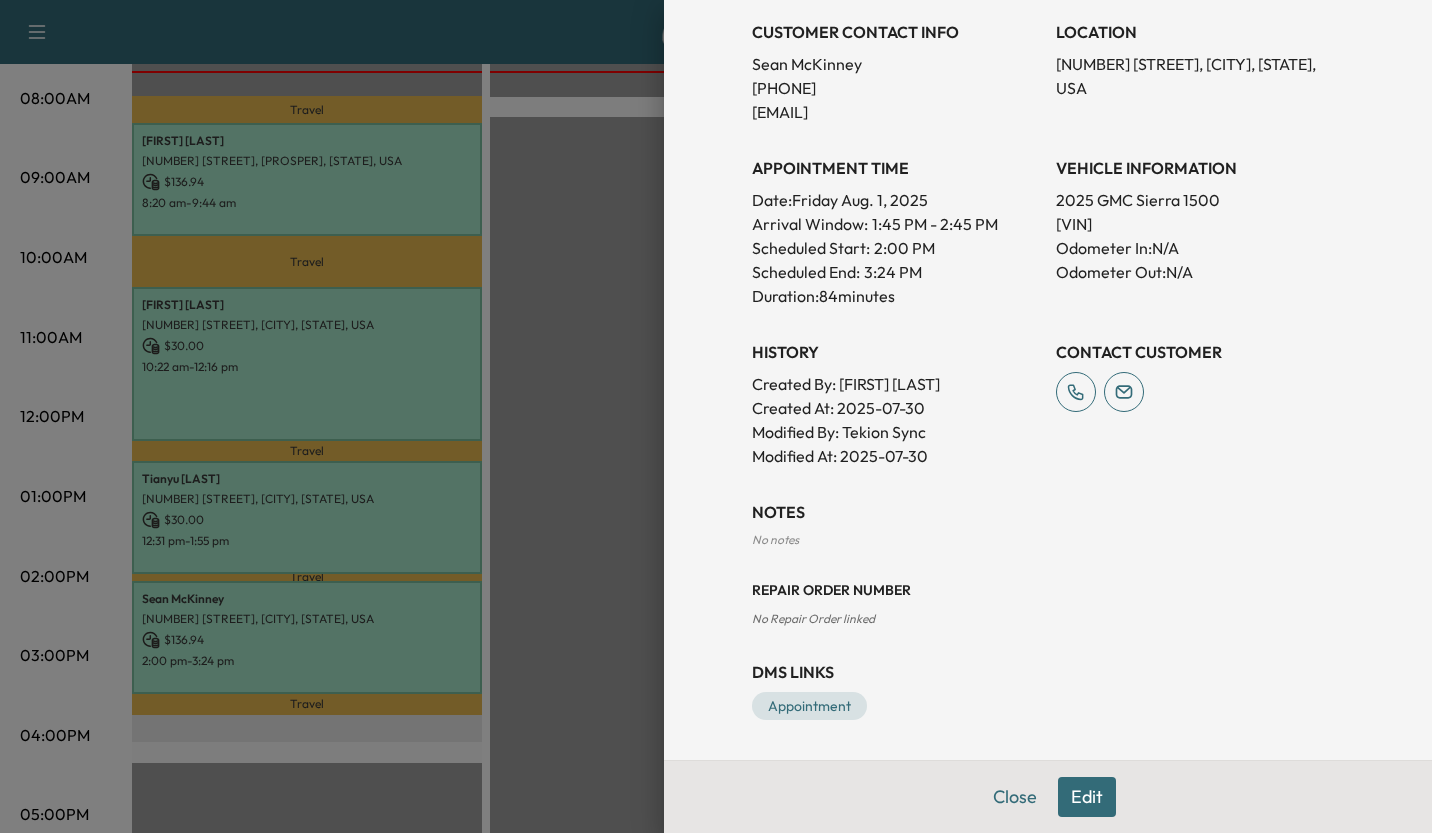 click at bounding box center (716, 416) 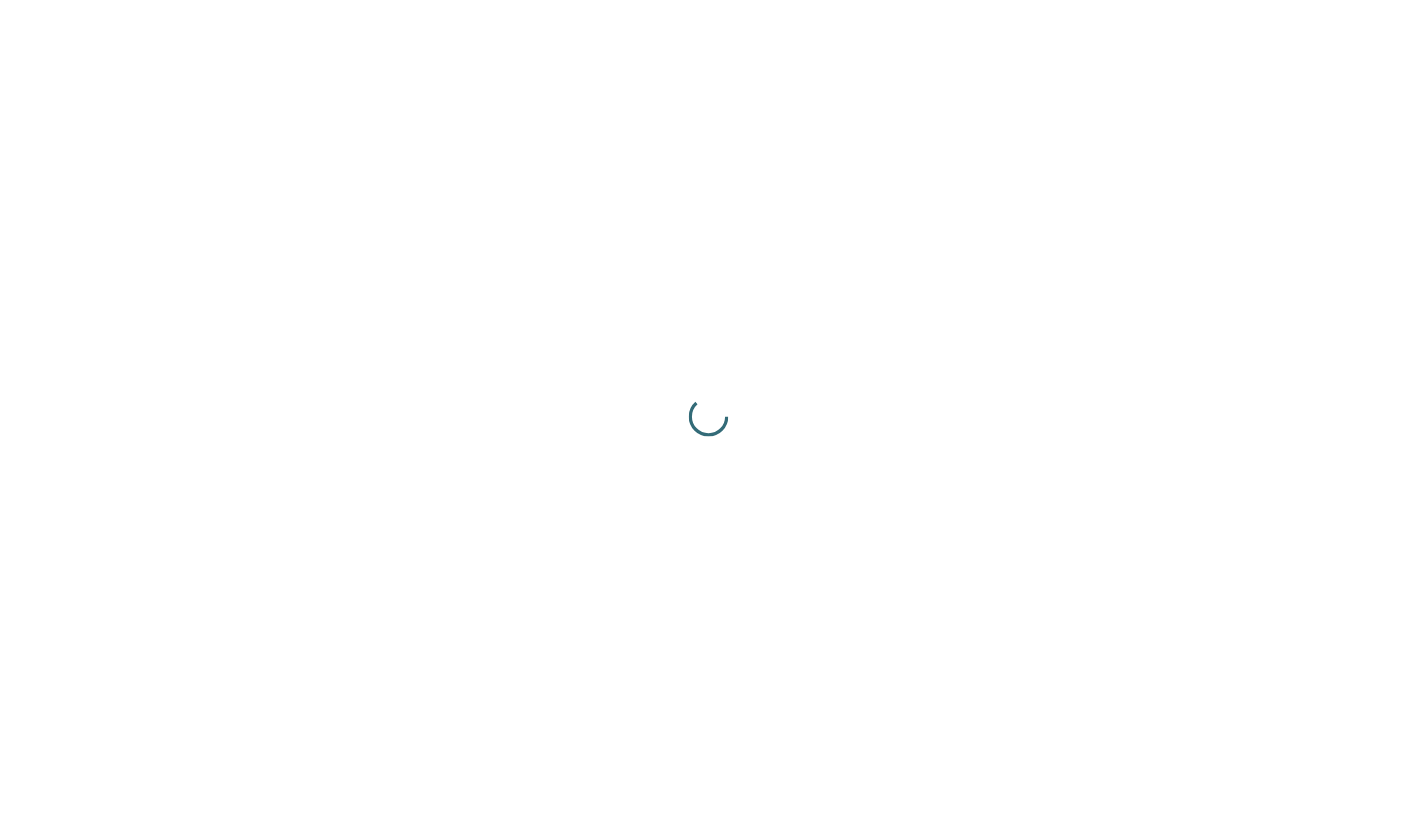 scroll, scrollTop: 0, scrollLeft: 0, axis: both 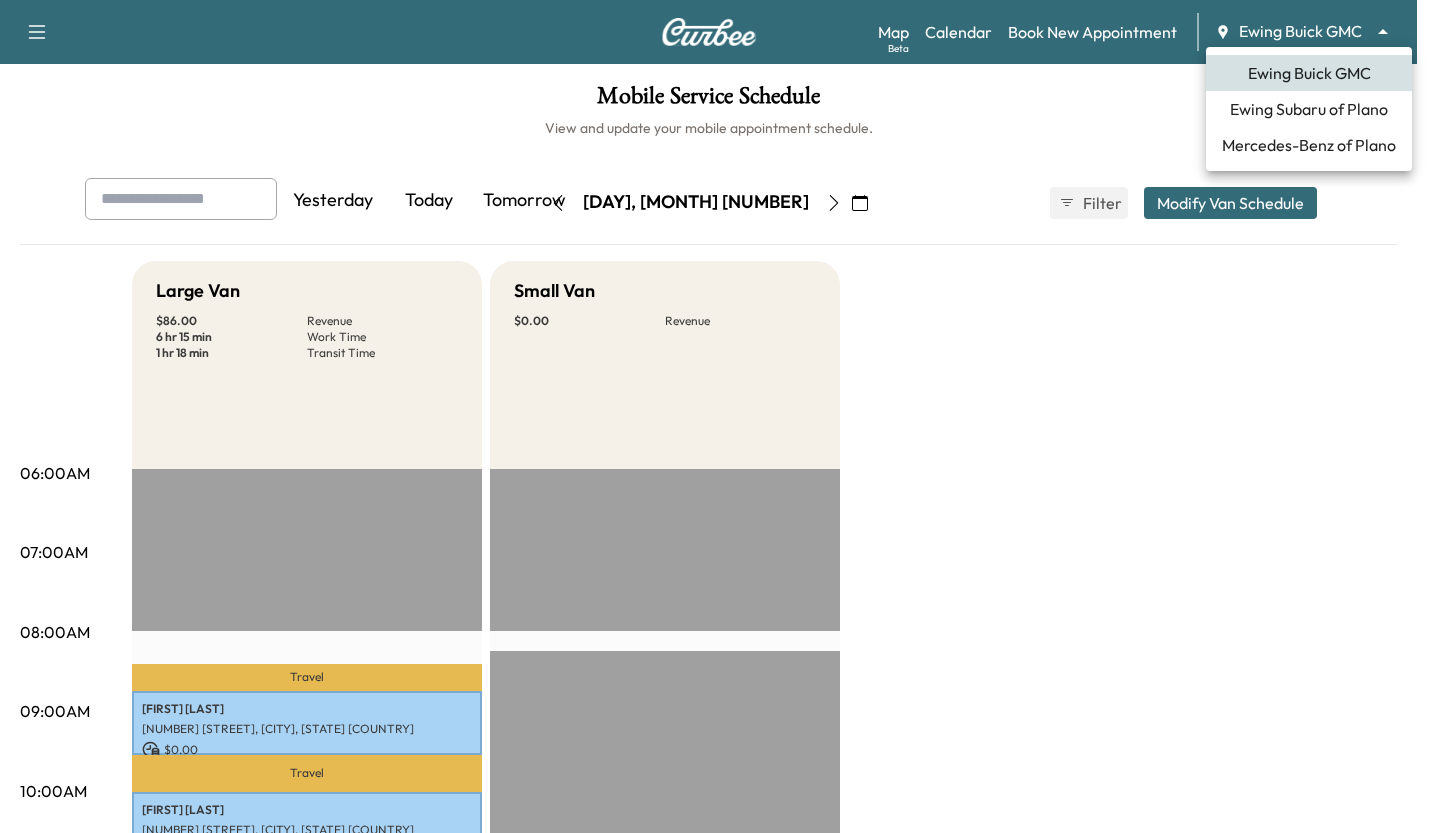 click on "Travel [FIRST] [LAST] $ 86.00 10:00 am -" at bounding box center [716, 416] 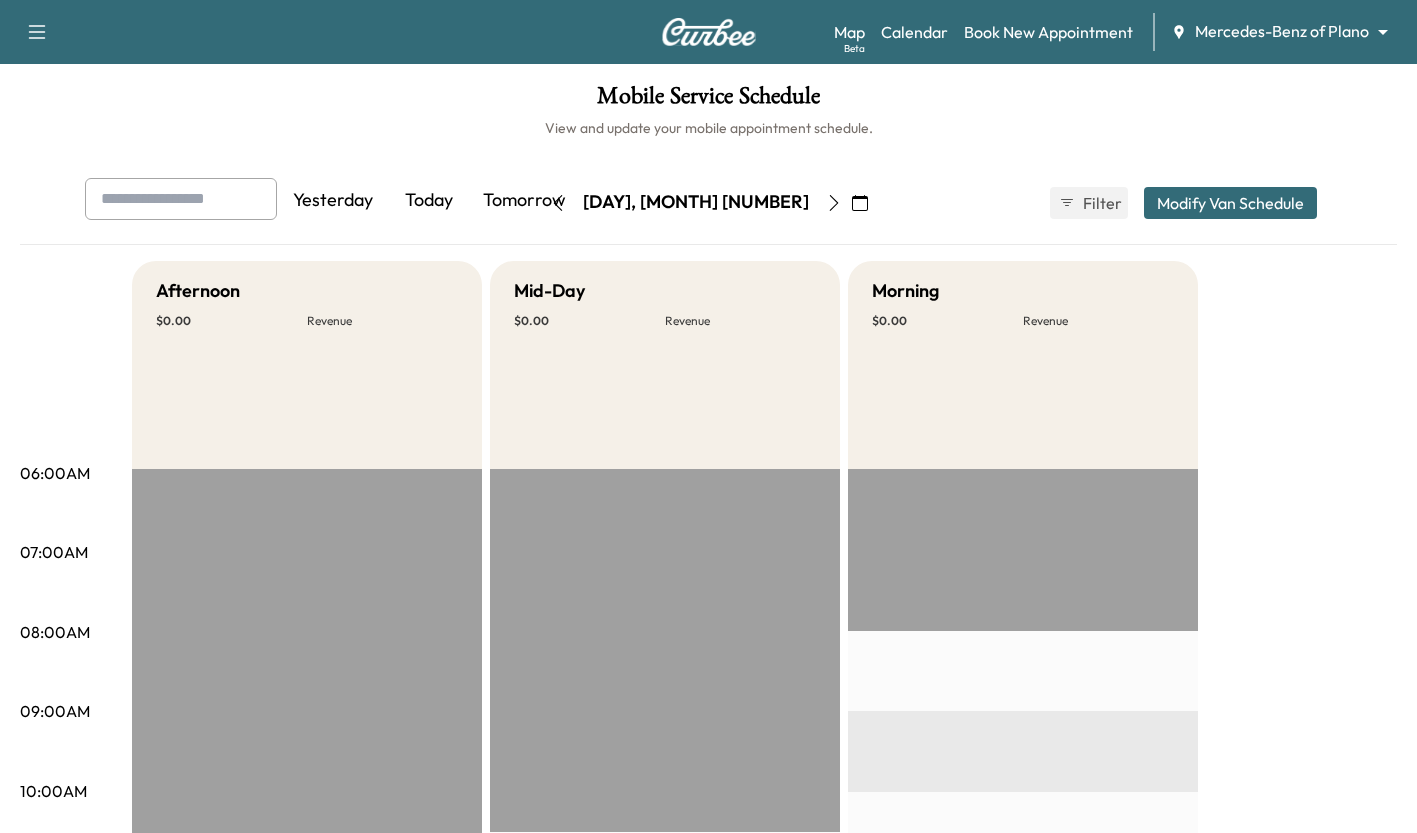 click on "Today" at bounding box center [429, 201] 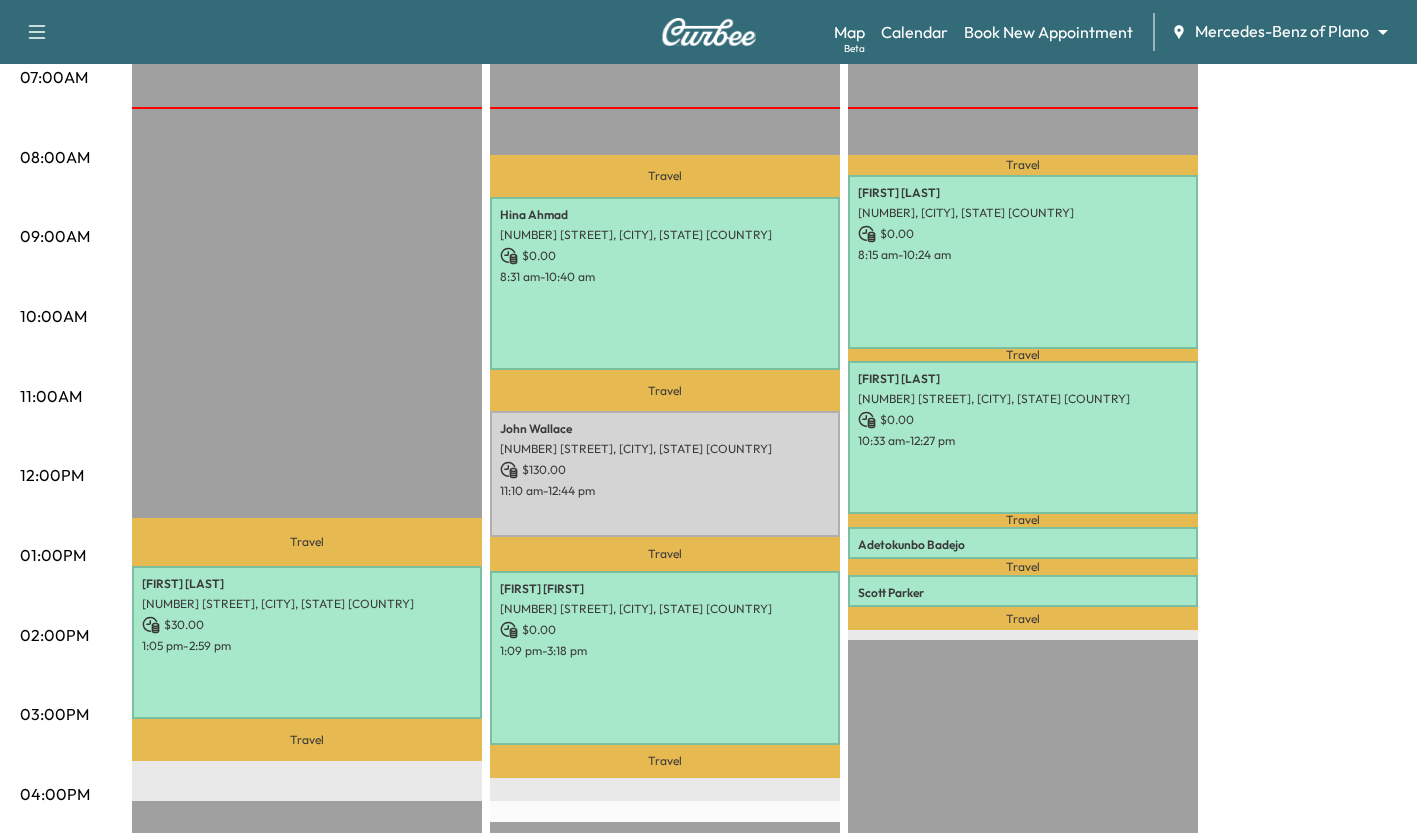 scroll, scrollTop: 476, scrollLeft: 0, axis: vertical 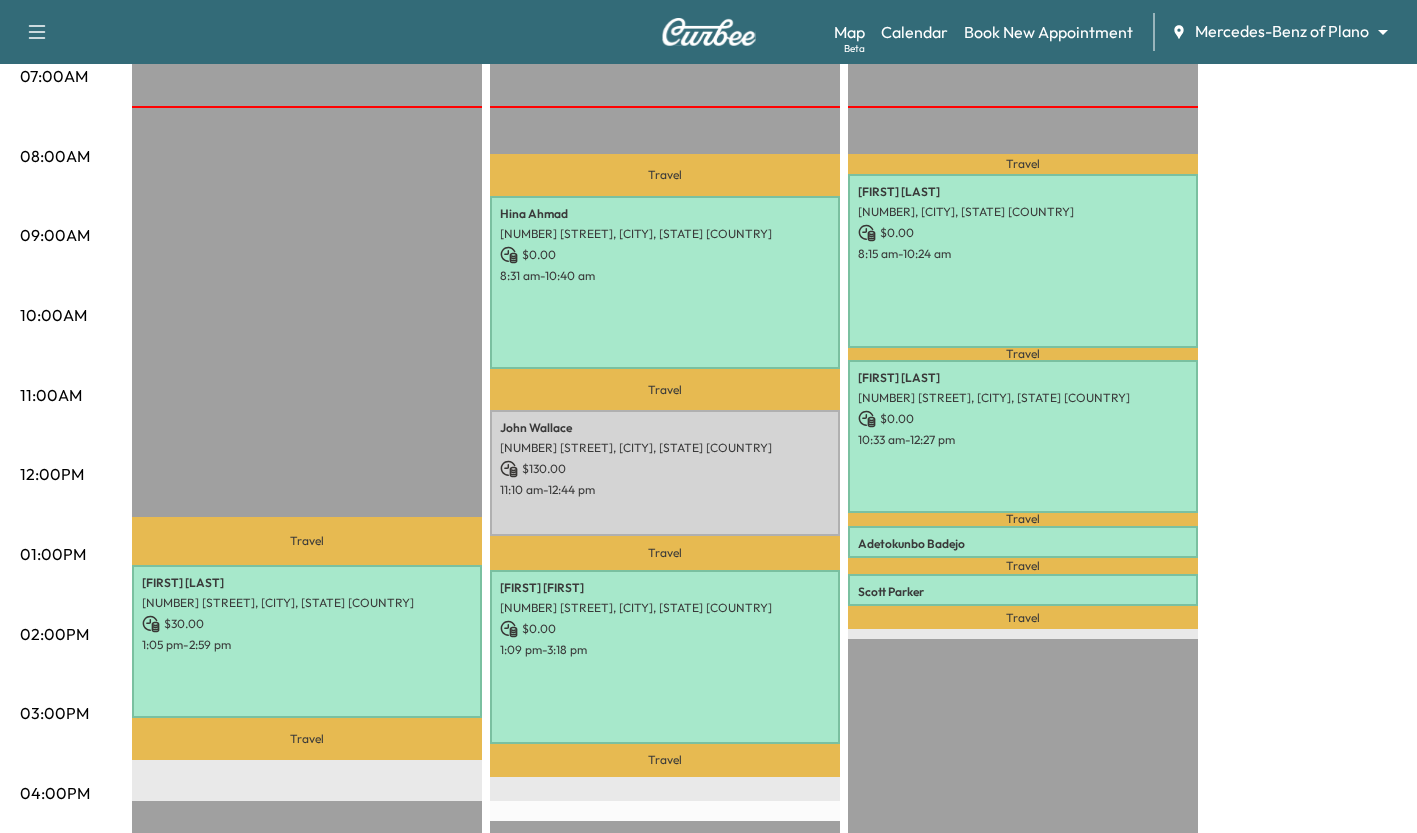 click on "Map Beta" at bounding box center [849, 32] 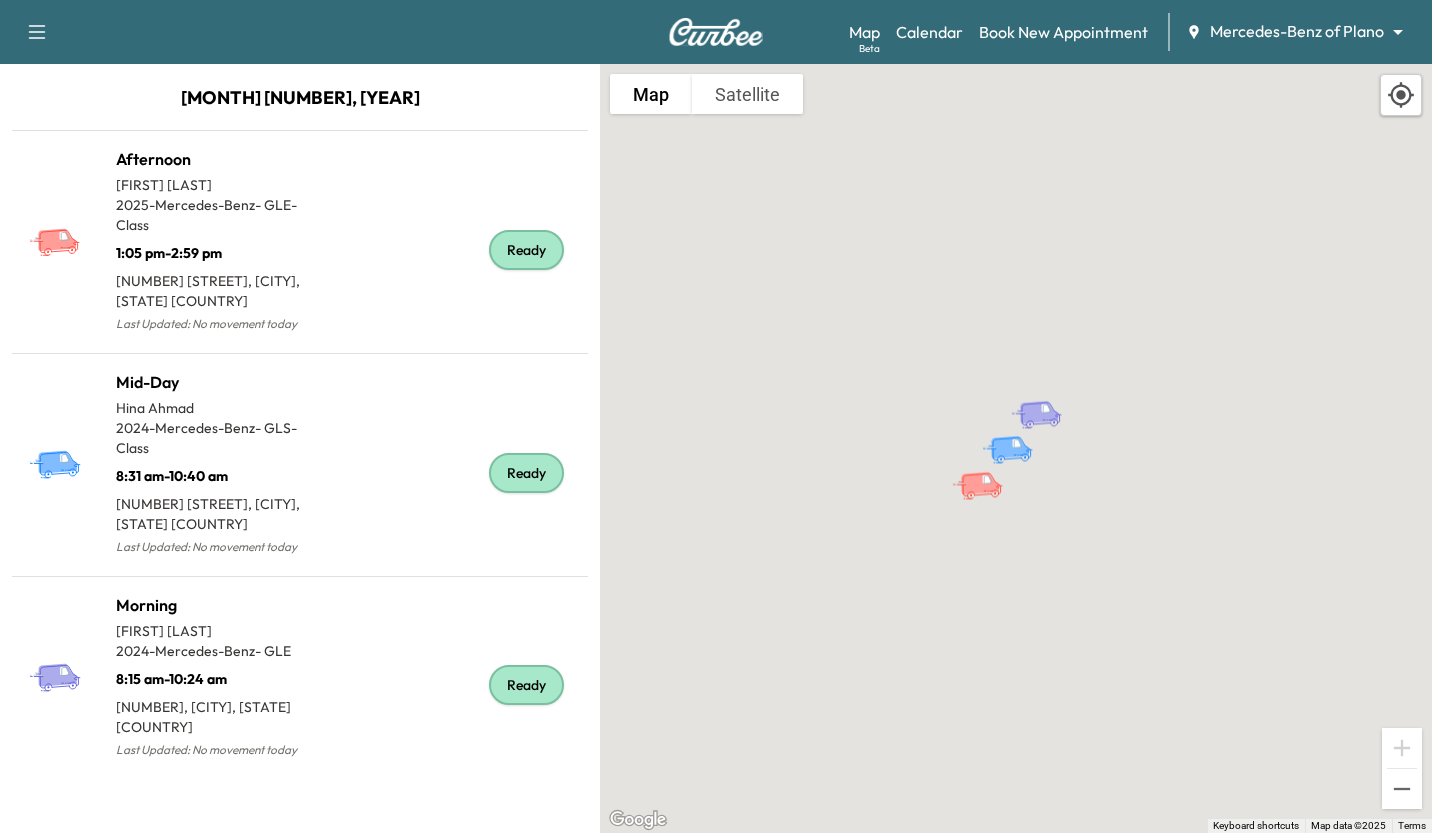 click on "Calendar" at bounding box center [929, 32] 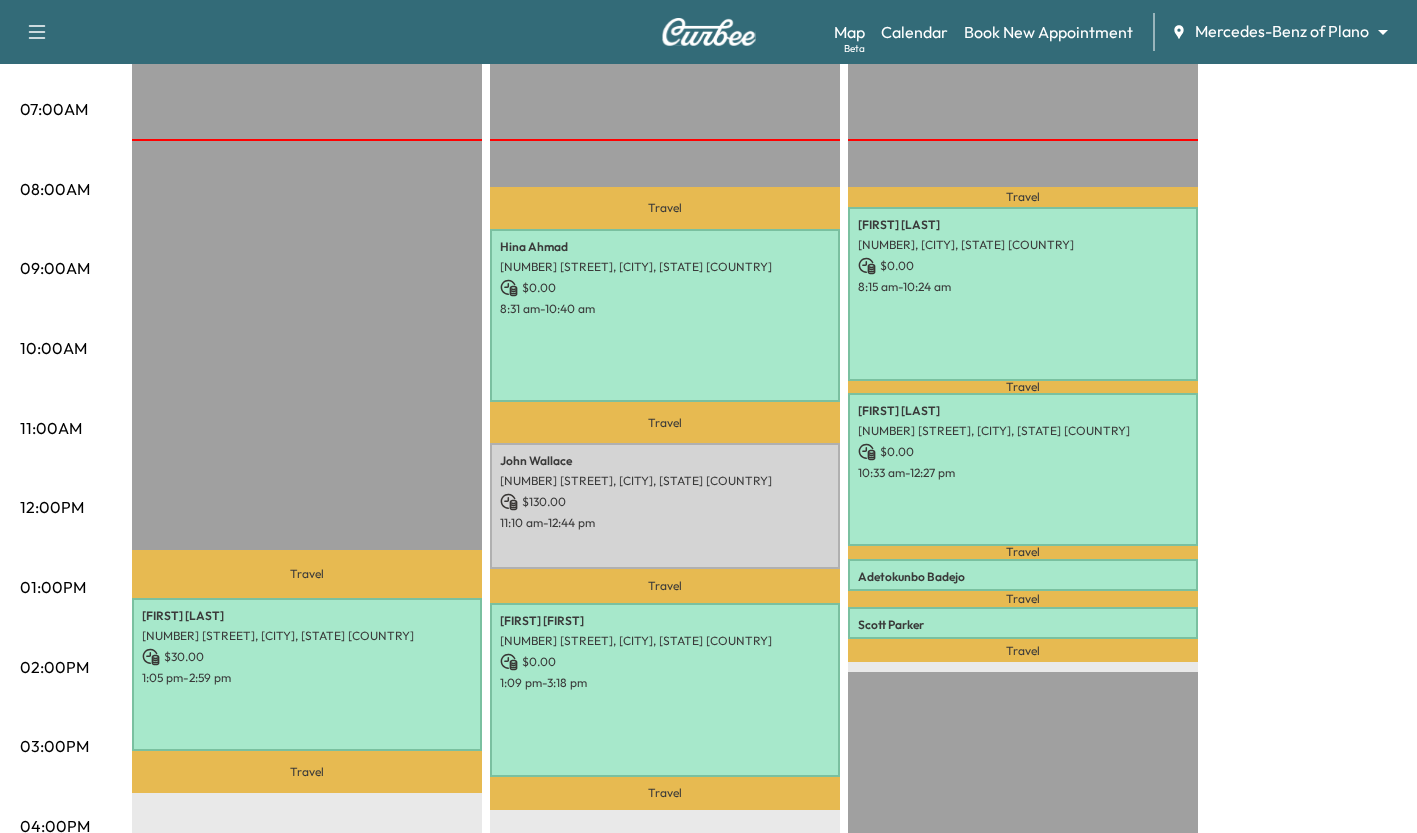 scroll, scrollTop: 444, scrollLeft: 0, axis: vertical 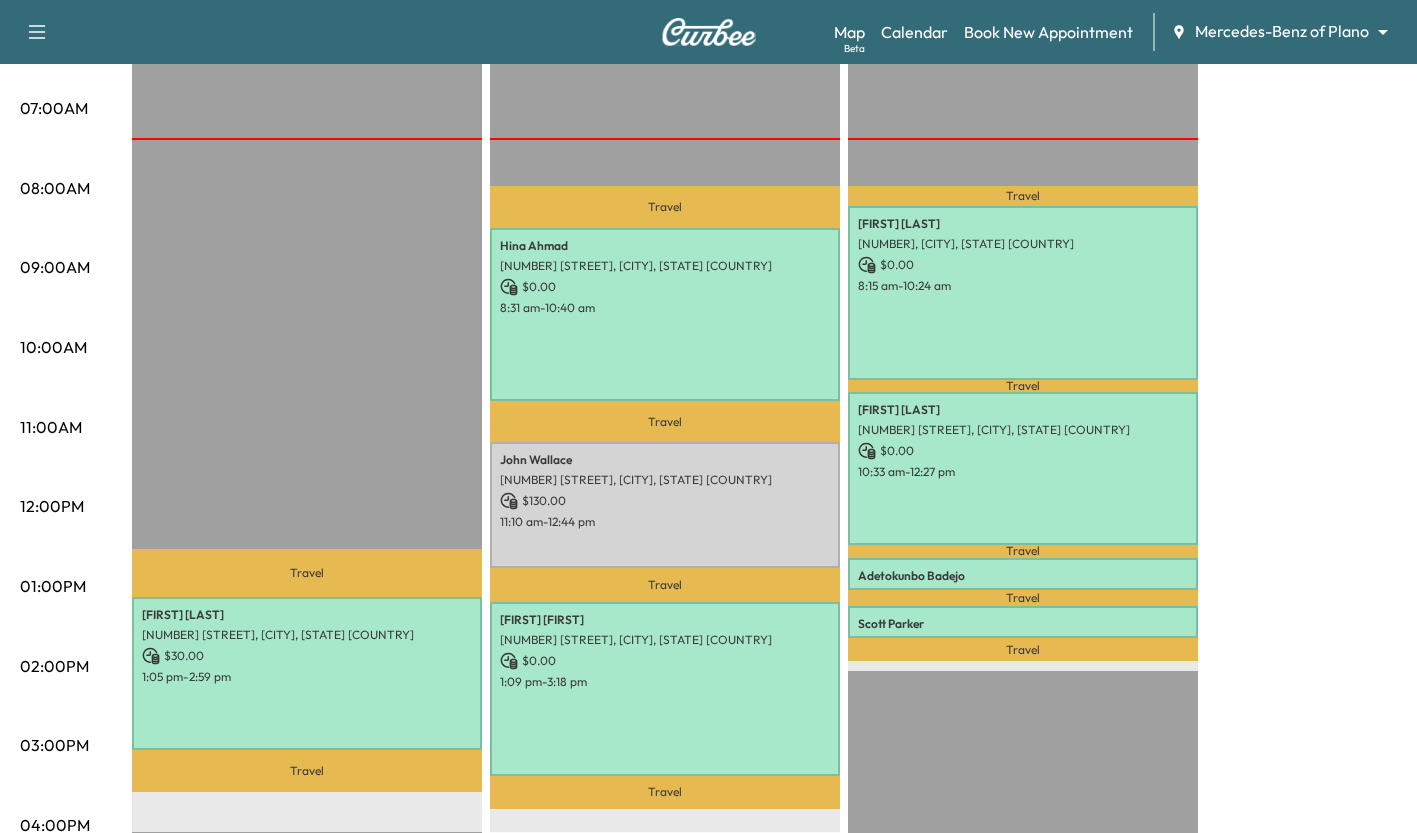 click on "Map Beta" at bounding box center [849, 32] 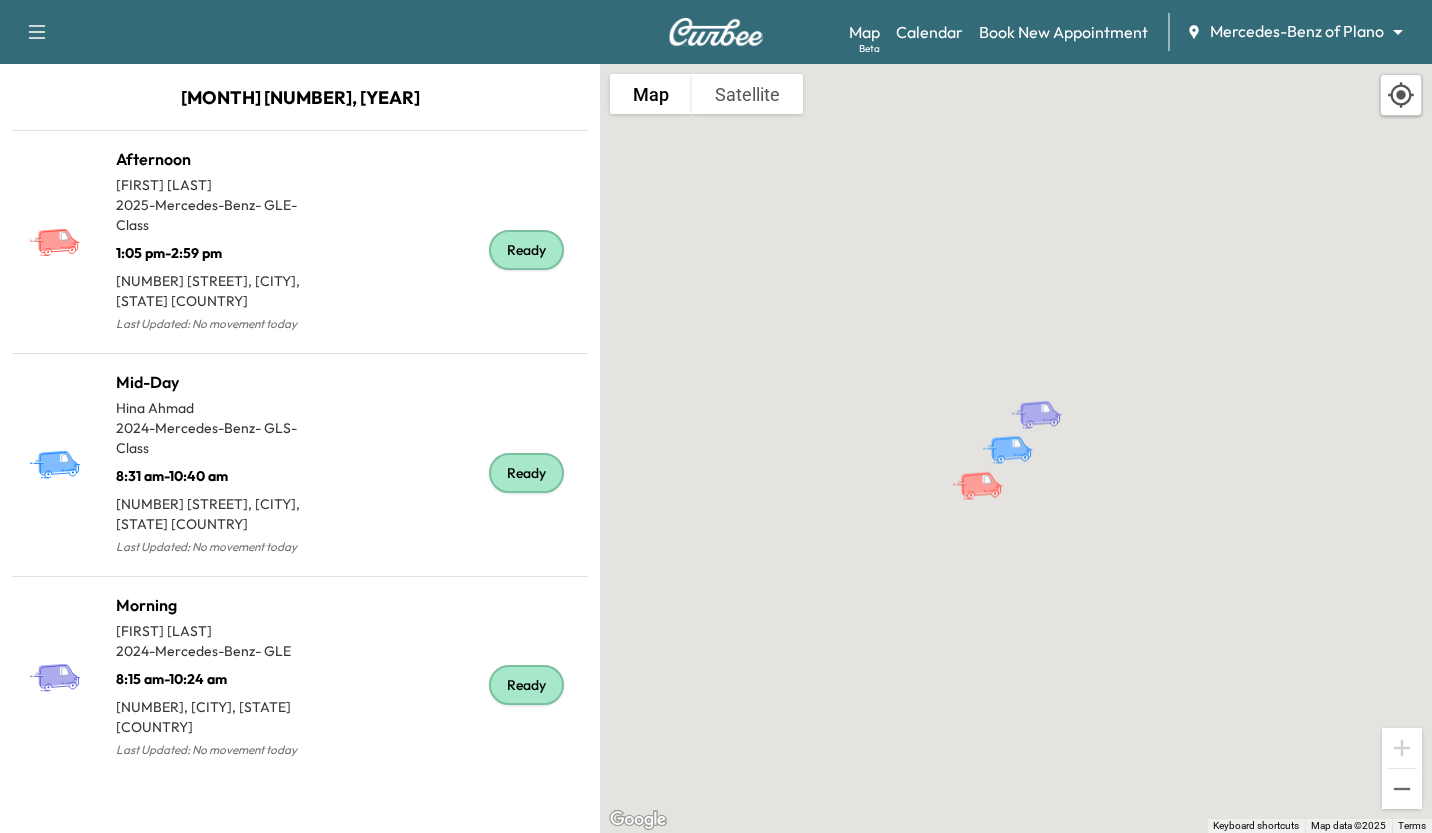 click on "Morning Rahul   Dighe   2024  -  Mercedes-Benz  -   GLE 8:15 am - 10:24 am 14168 STARS RD, FRISCO, TX 75035, USA Last Updated: No movement today Ready" at bounding box center (300, 678) 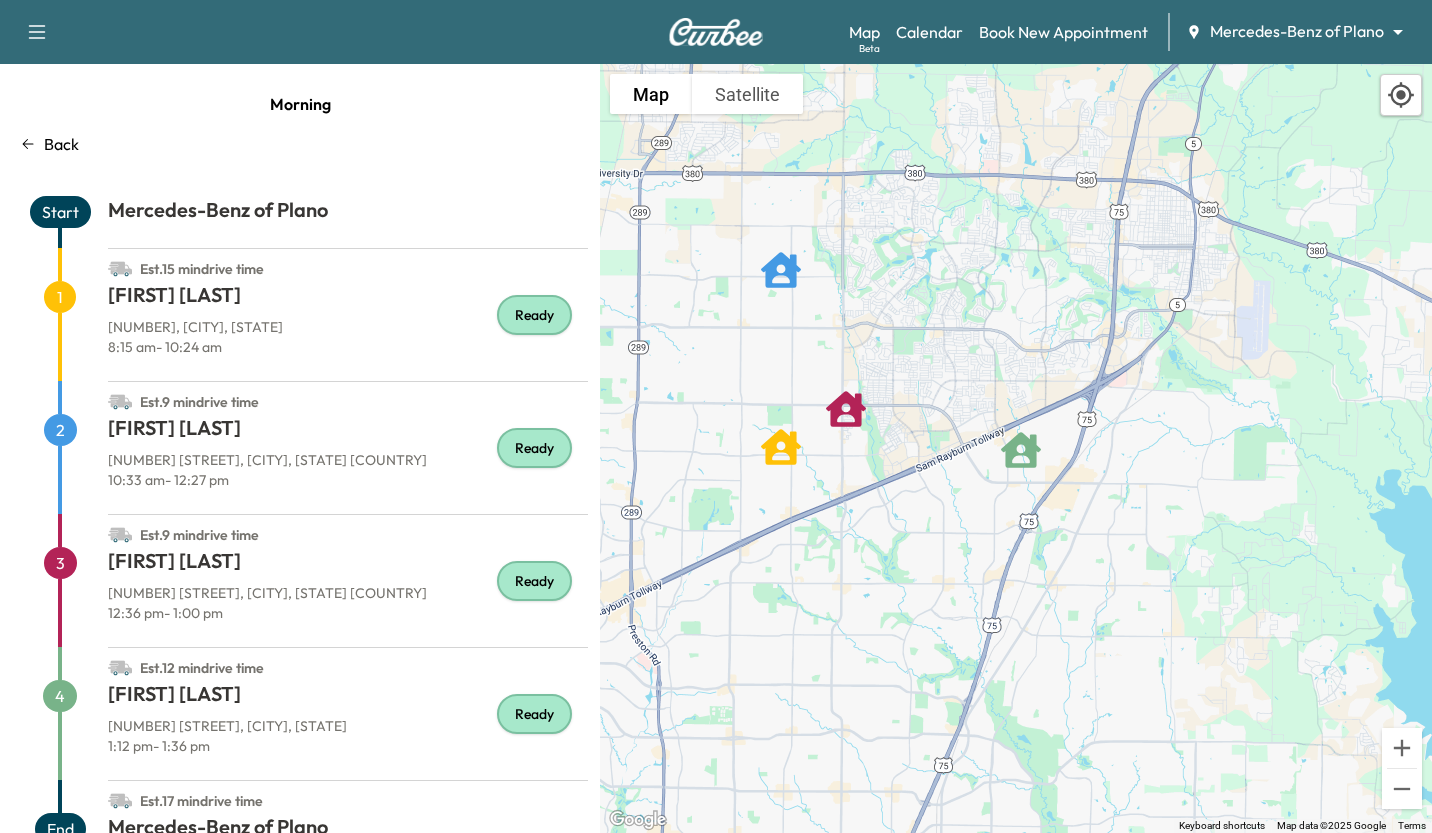 drag, startPoint x: 1129, startPoint y: 476, endPoint x: 894, endPoint y: 534, distance: 242.05165 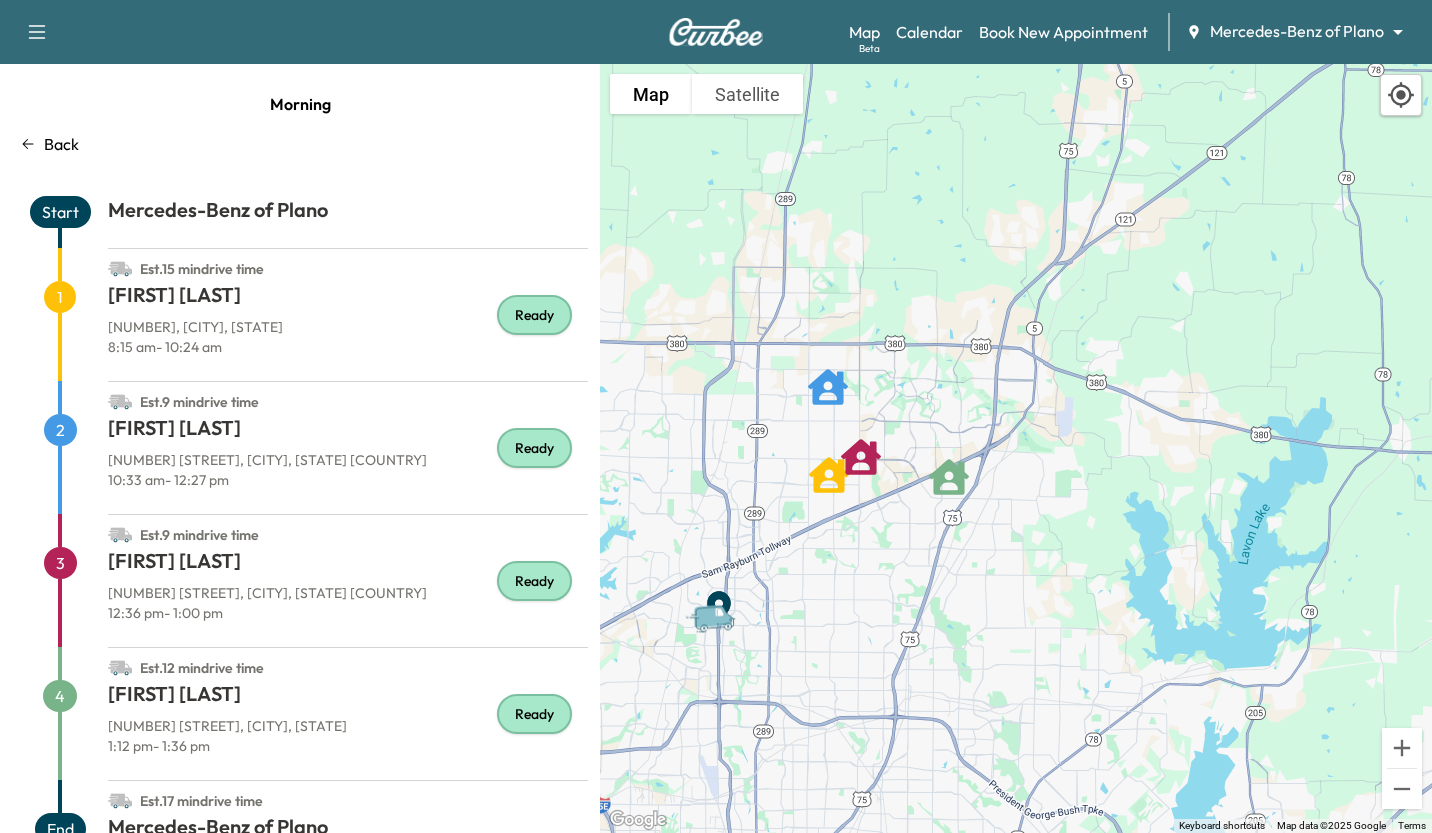 click on "Calendar" at bounding box center [929, 32] 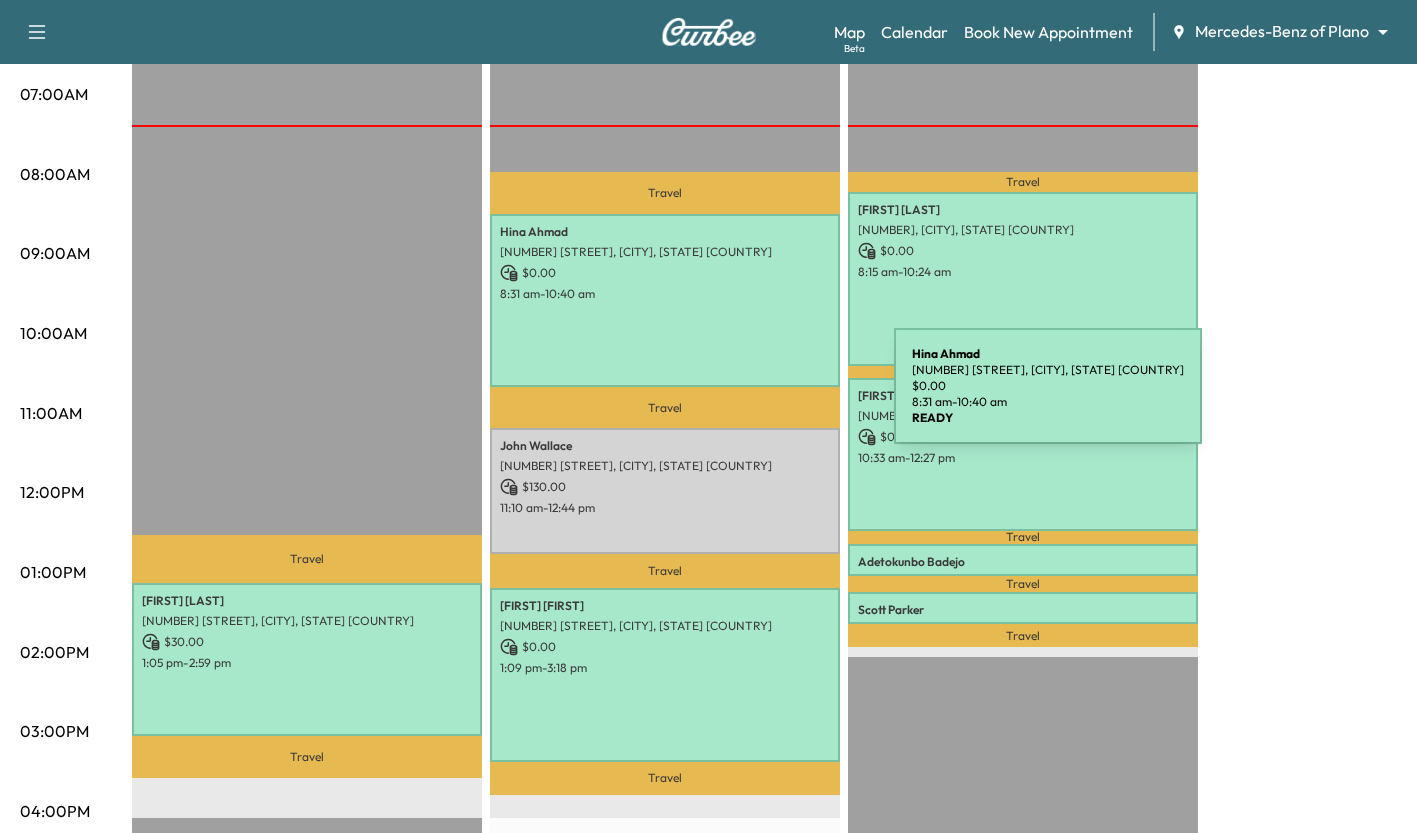 scroll, scrollTop: 459, scrollLeft: 0, axis: vertical 